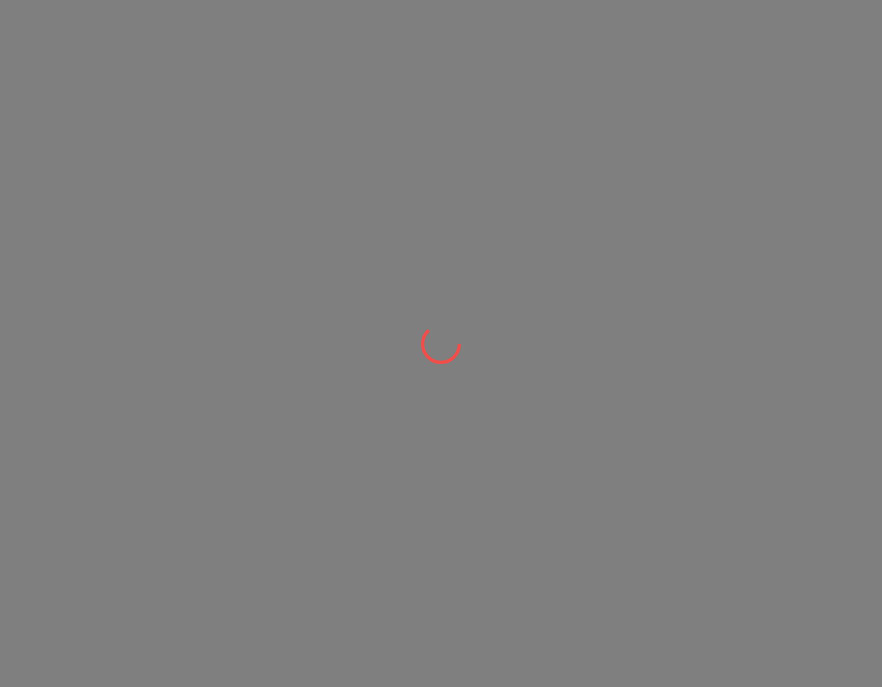 scroll, scrollTop: 0, scrollLeft: 0, axis: both 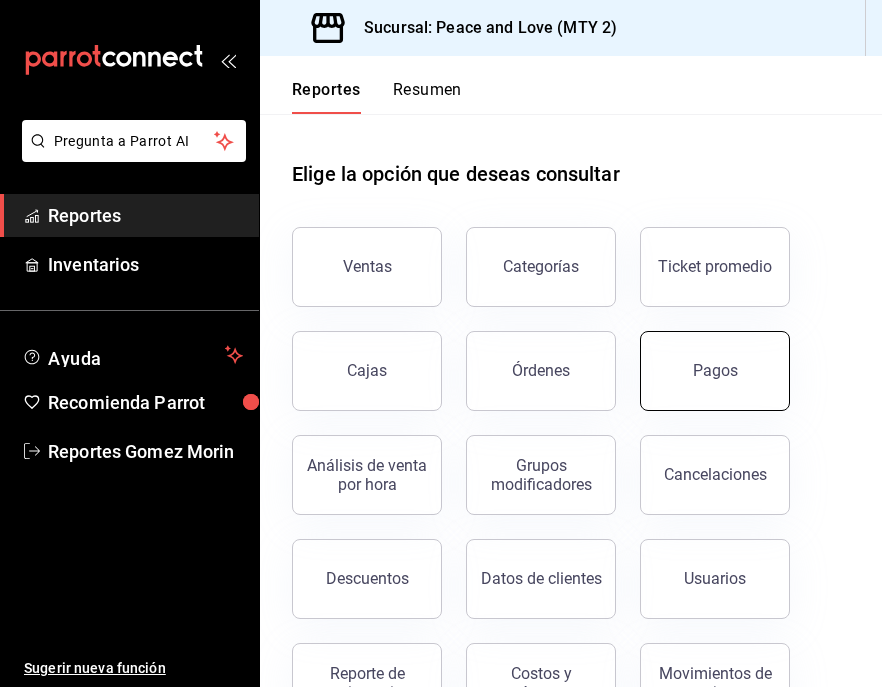 click on "Pagos" at bounding box center [715, 371] 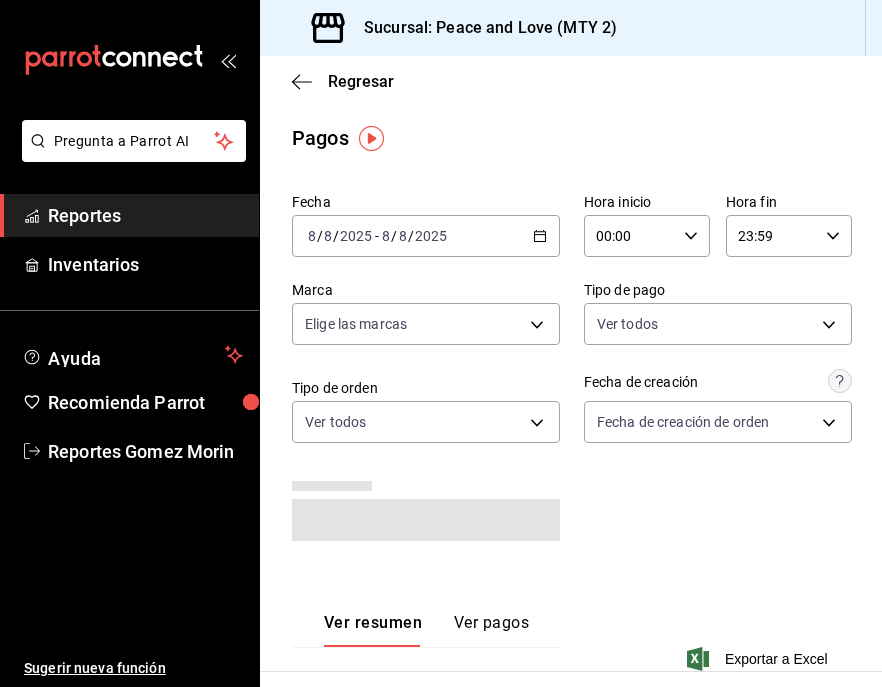 click on "00:00" at bounding box center [630, 236] 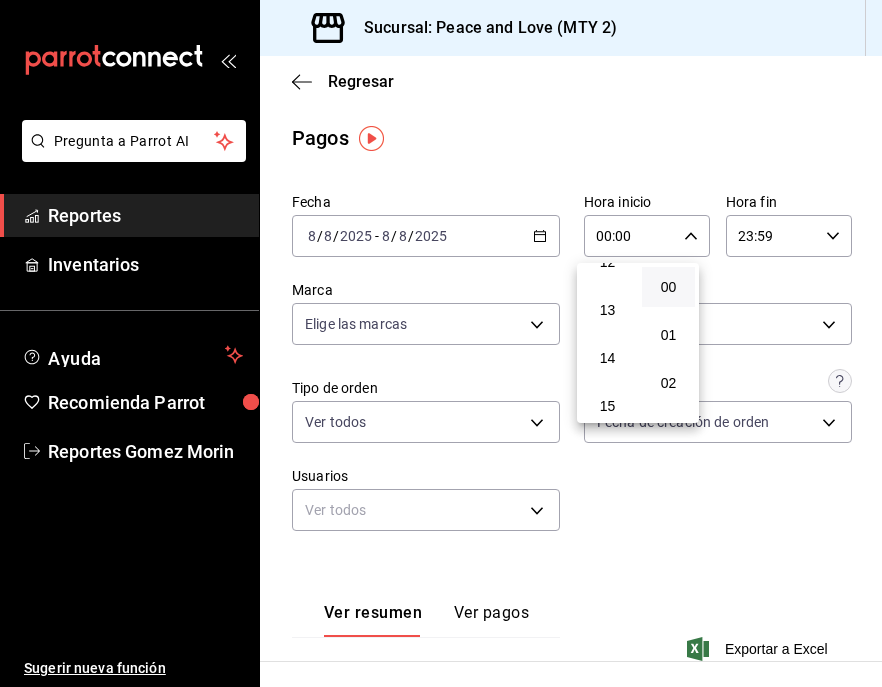 scroll, scrollTop: 600, scrollLeft: 0, axis: vertical 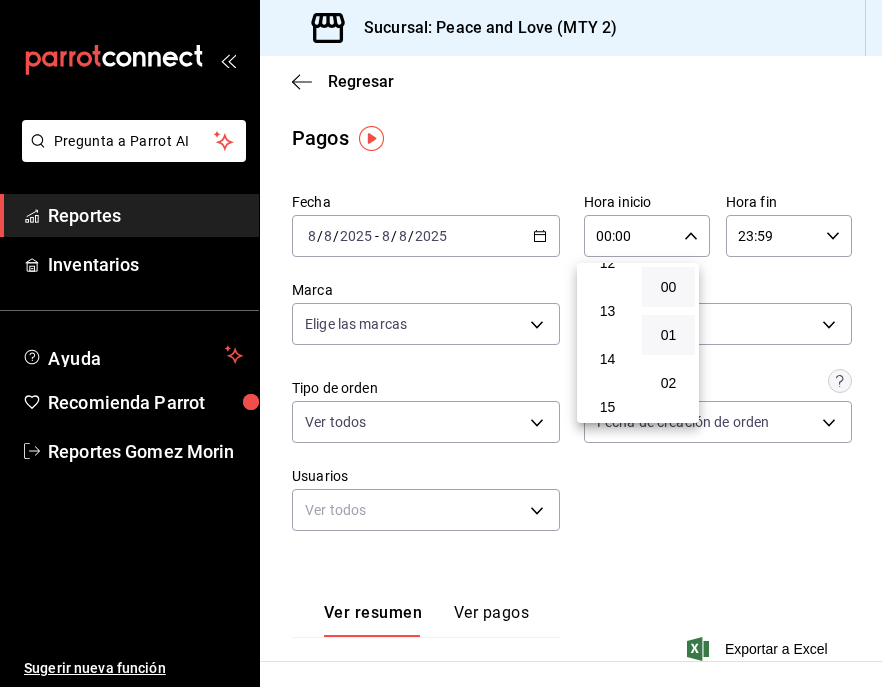 drag, startPoint x: 613, startPoint y: 401, endPoint x: 672, endPoint y: 326, distance: 95.42536 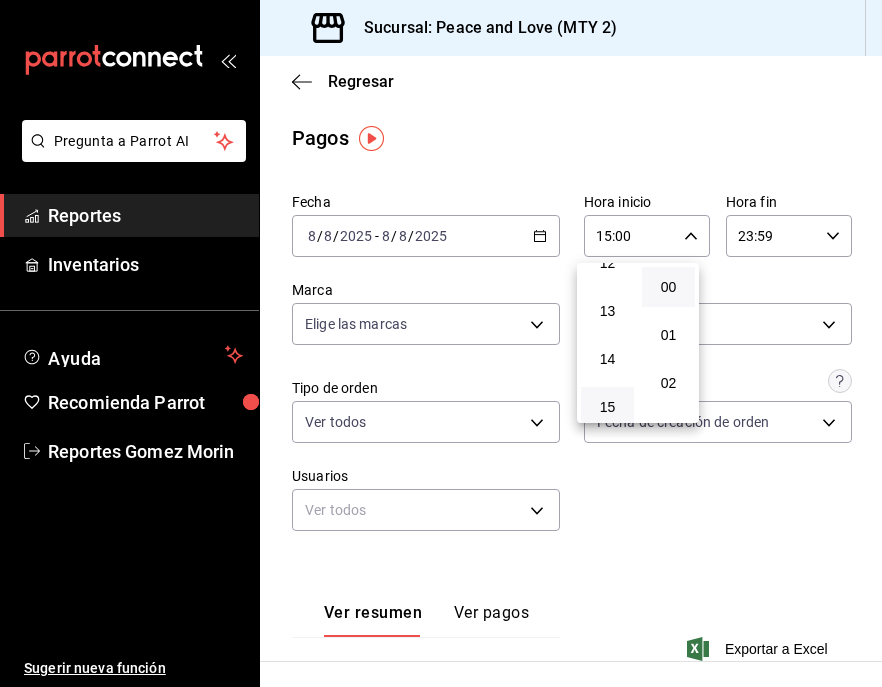 click at bounding box center (441, 343) 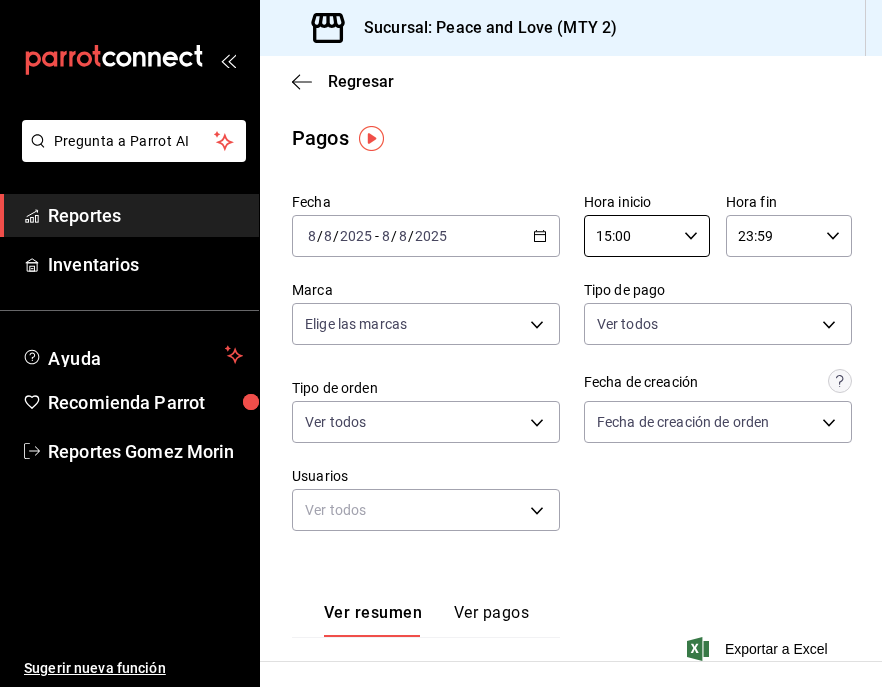 click on "23:59" at bounding box center [772, 236] 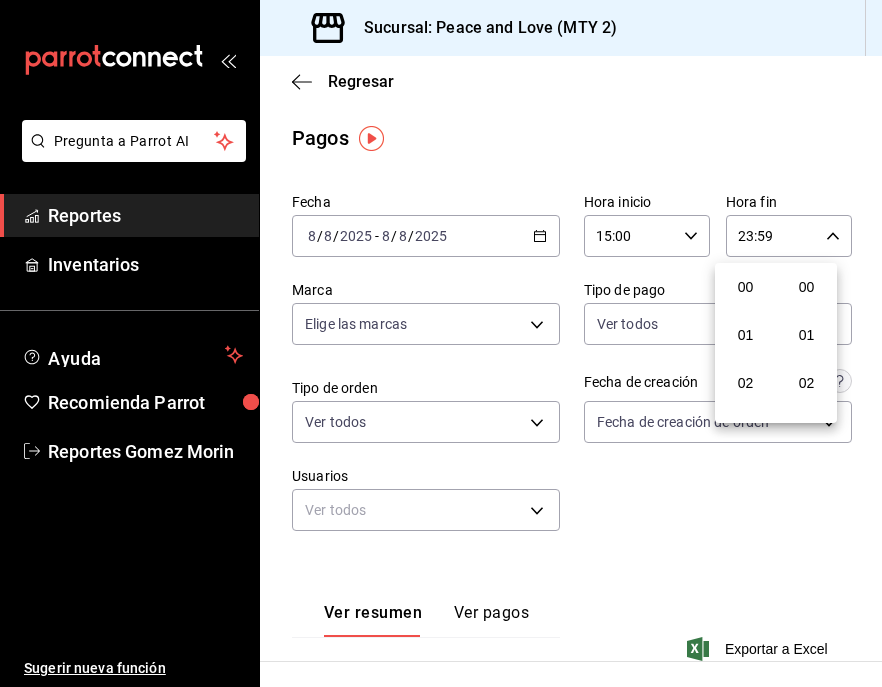scroll, scrollTop: 992, scrollLeft: 0, axis: vertical 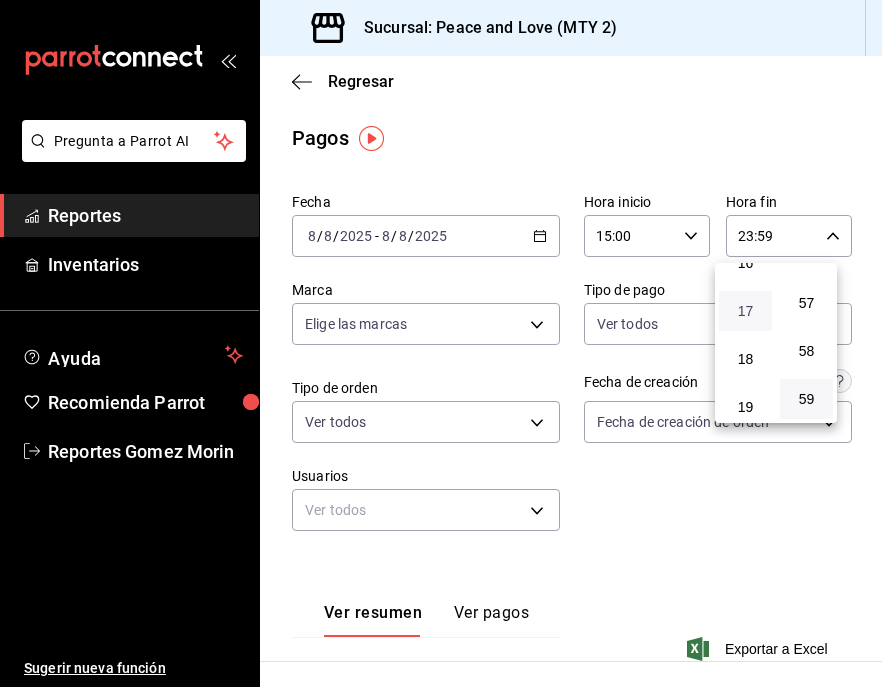 click on "17" at bounding box center [745, 311] 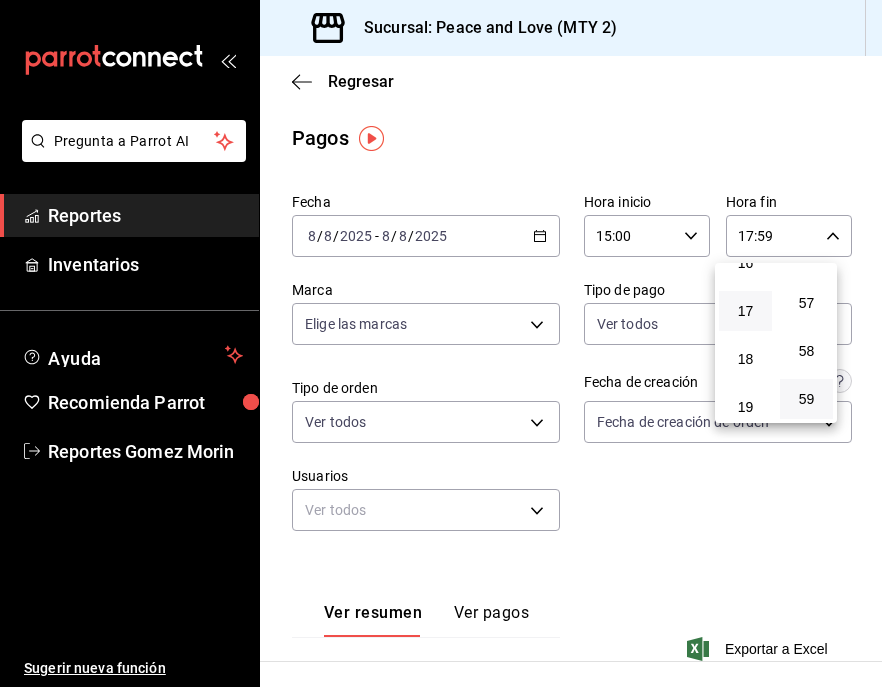 drag, startPoint x: 870, startPoint y: 231, endPoint x: 883, endPoint y: 354, distance: 123.68508 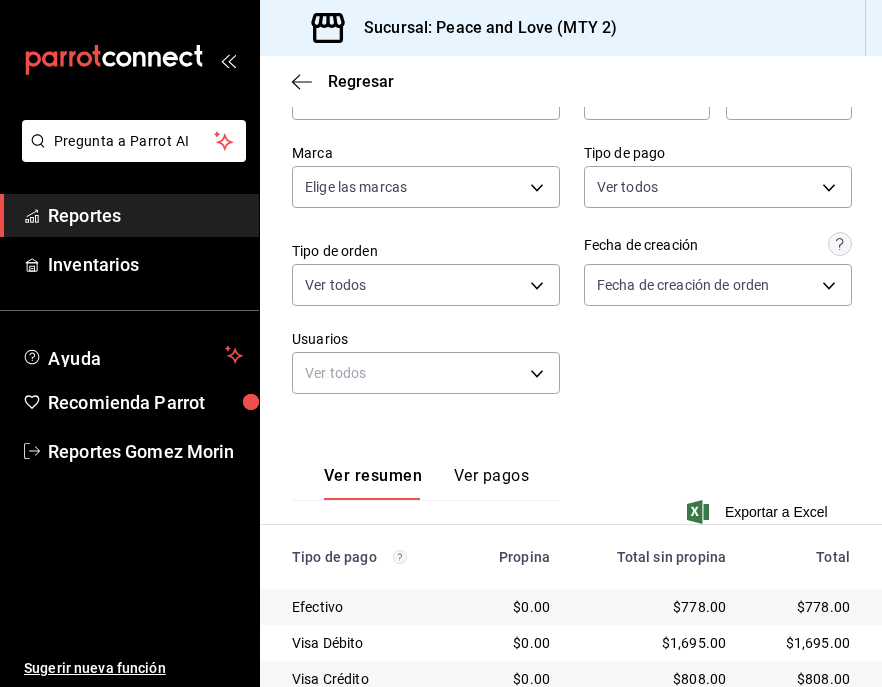 scroll, scrollTop: 0, scrollLeft: 0, axis: both 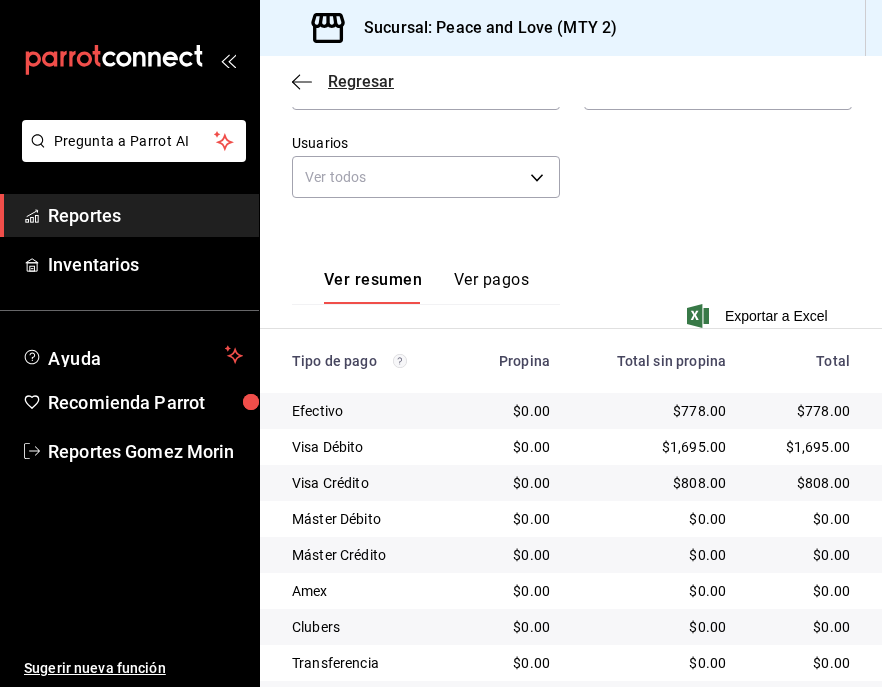 click on "Regresar" at bounding box center (361, 81) 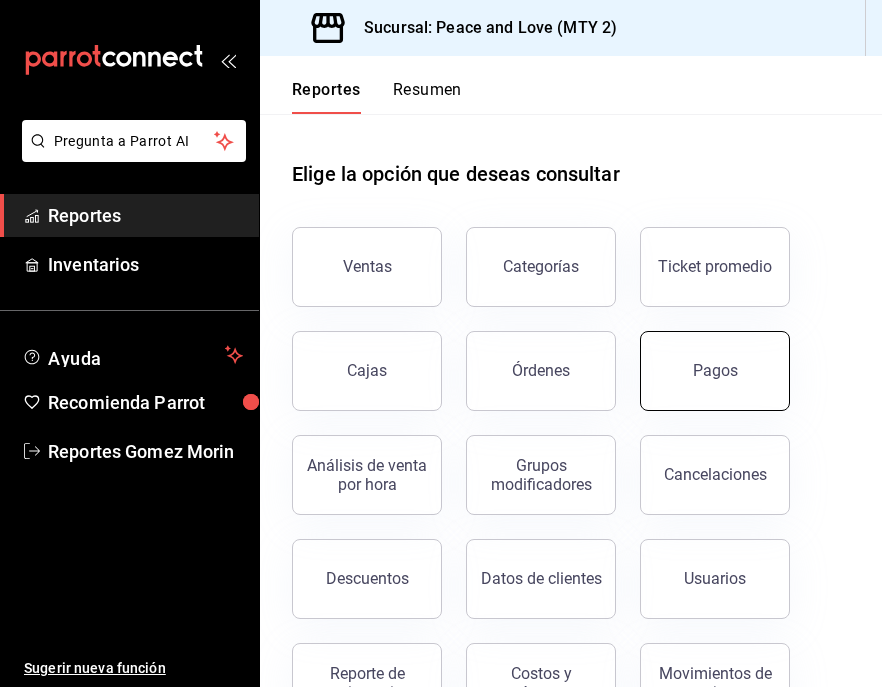 click on "Pagos" at bounding box center (715, 370) 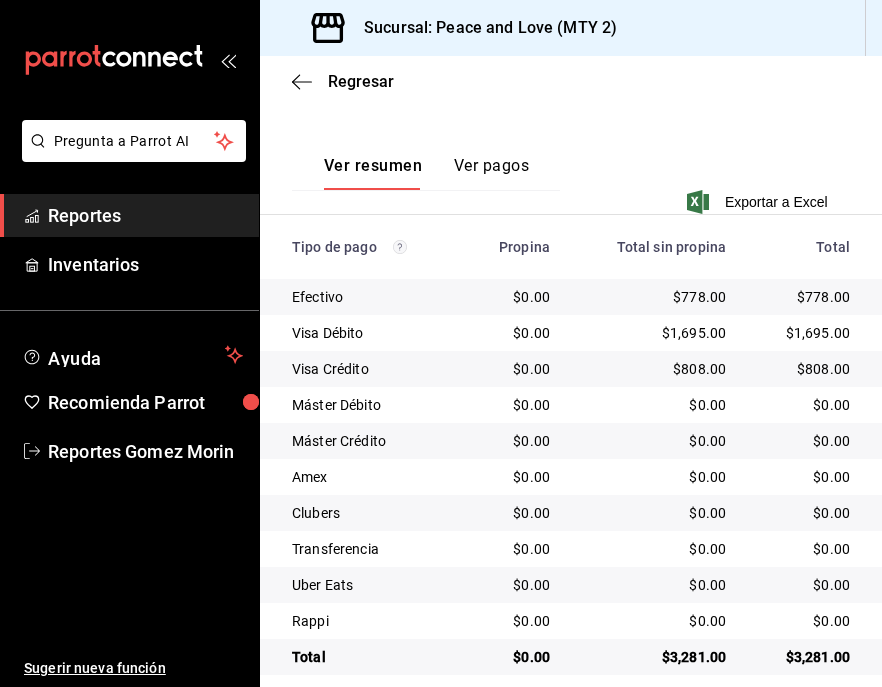 scroll, scrollTop: 458, scrollLeft: 0, axis: vertical 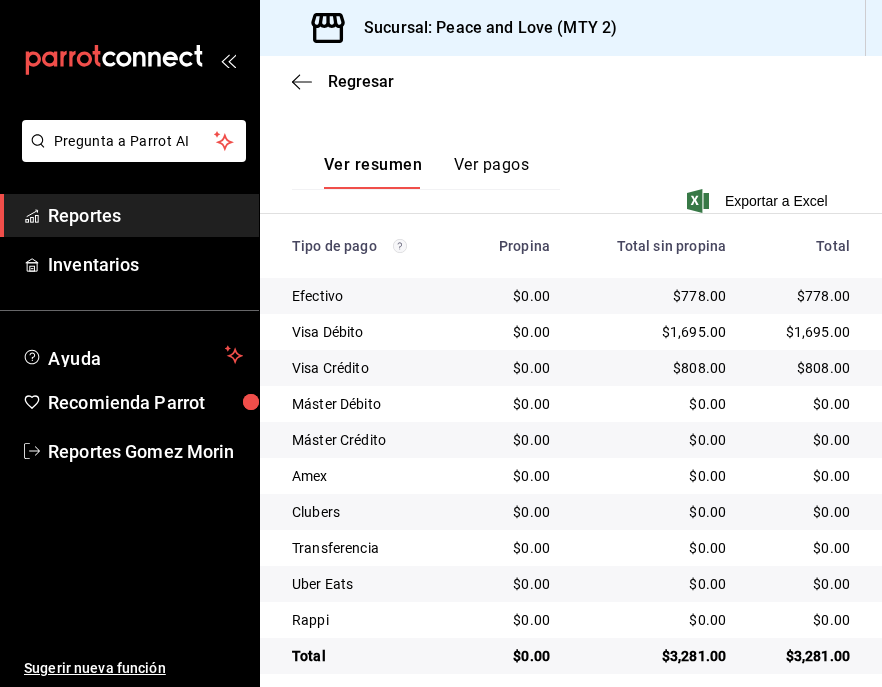 click on "Ver pagos" at bounding box center (491, 172) 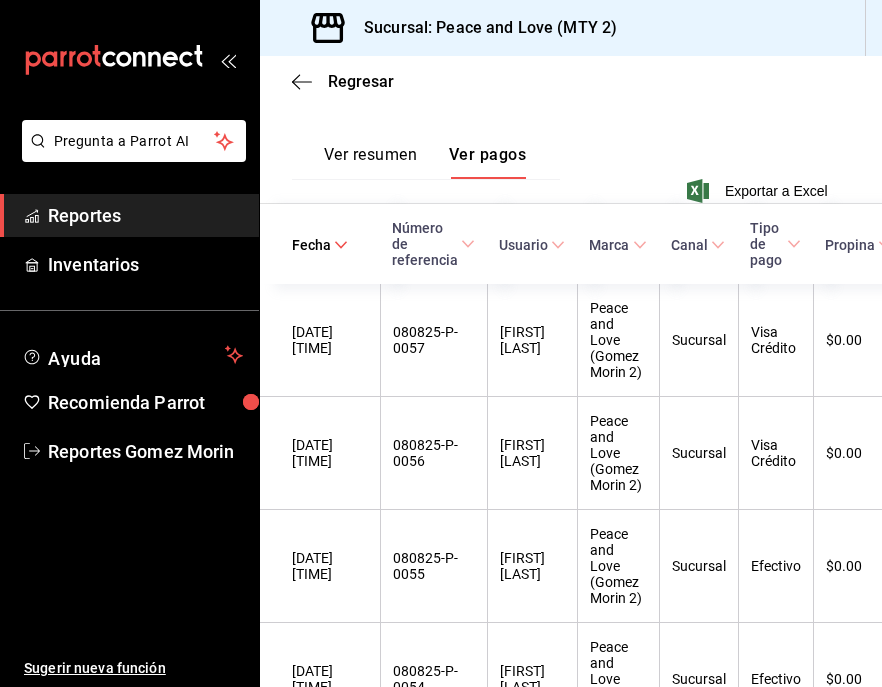 click on "Ver pagos" at bounding box center [487, 162] 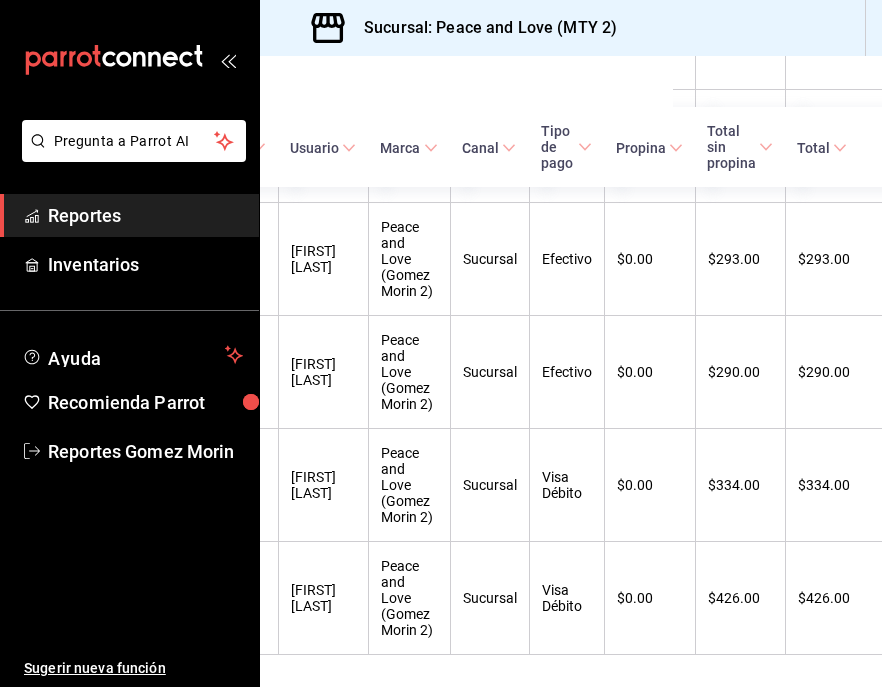 scroll, scrollTop: 1875, scrollLeft: 214, axis: both 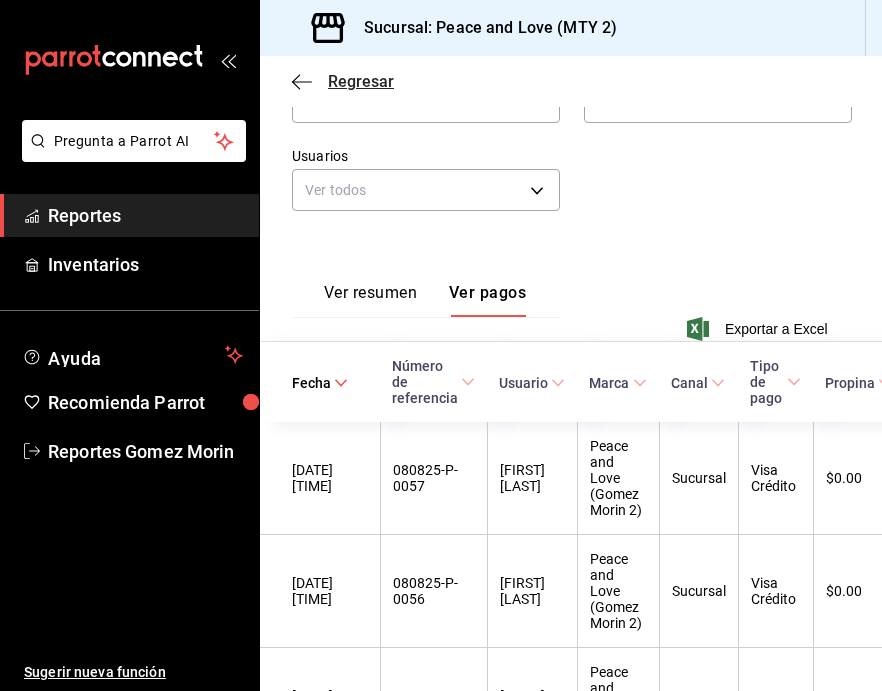 click on "Regresar" at bounding box center [361, 81] 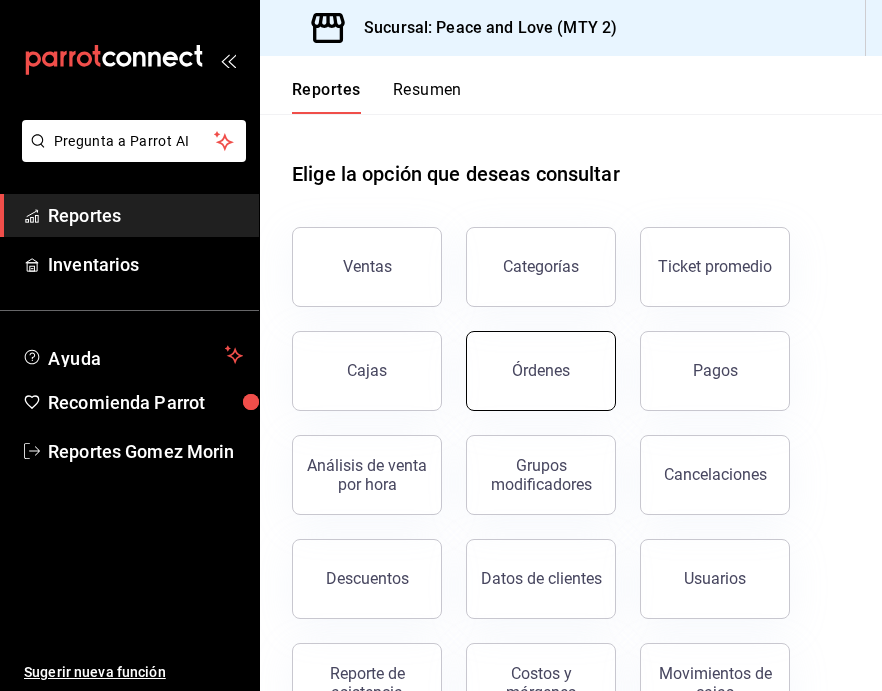 click on "Órdenes" at bounding box center [541, 370] 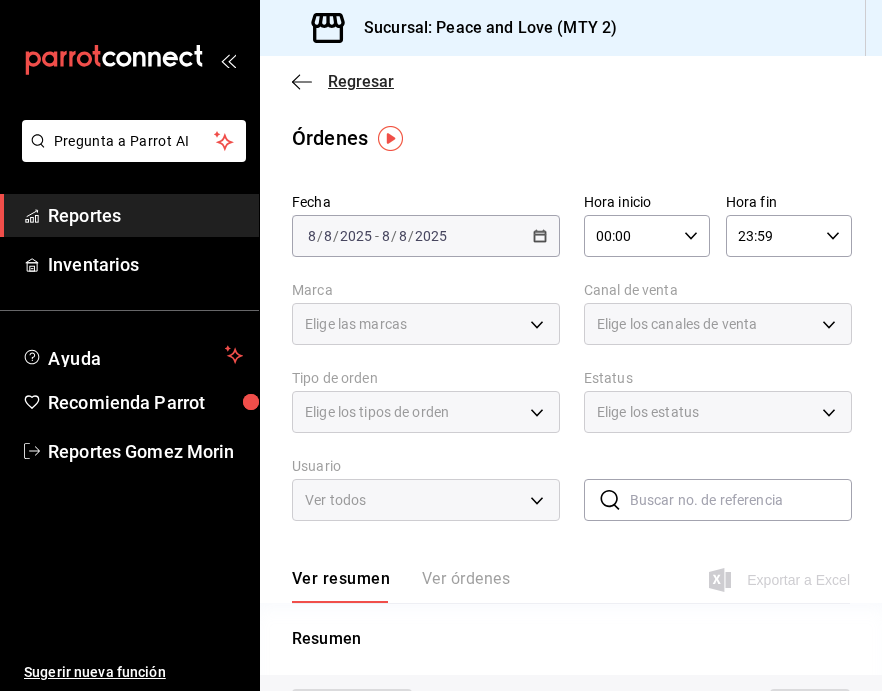 click on "Regresar" at bounding box center (361, 81) 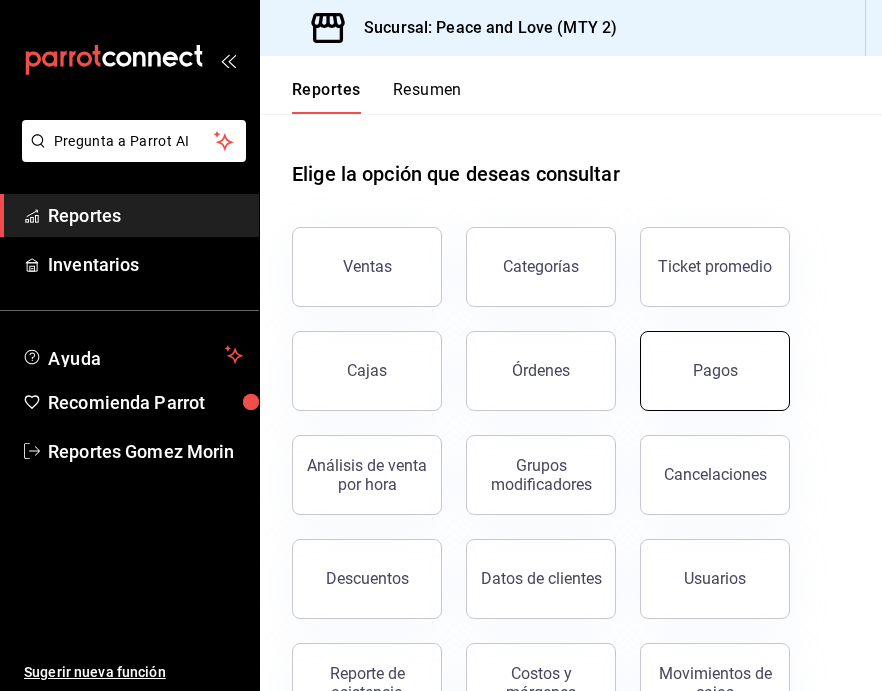 click on "Pagos" at bounding box center [715, 371] 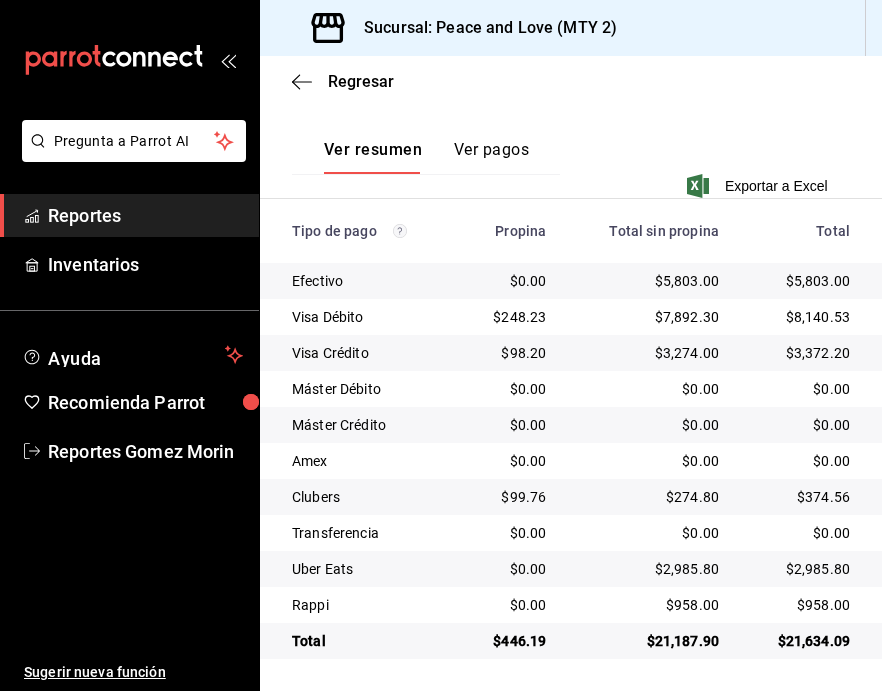 scroll, scrollTop: 474, scrollLeft: 0, axis: vertical 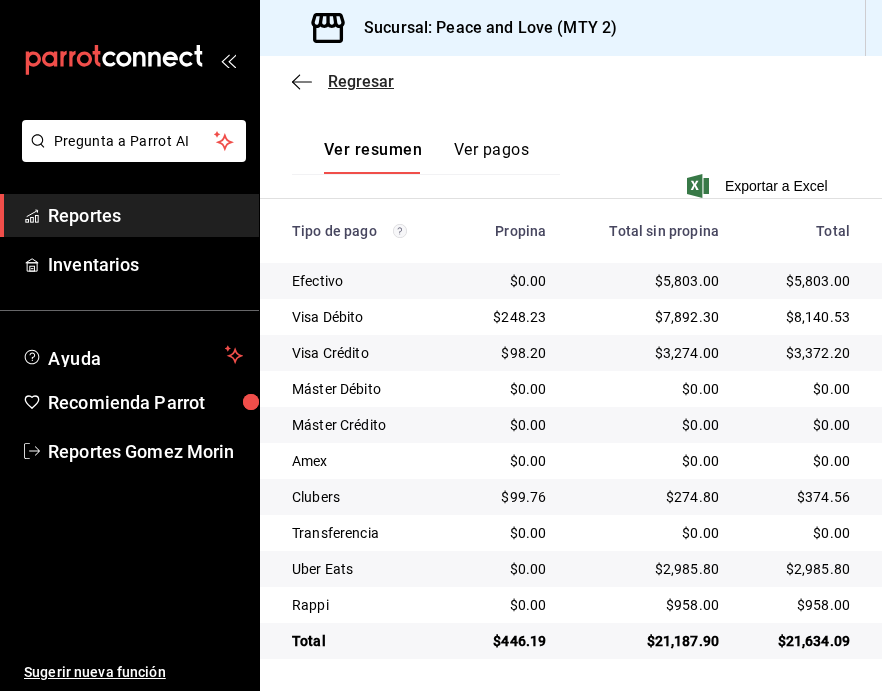 click on "Regresar" at bounding box center [361, 81] 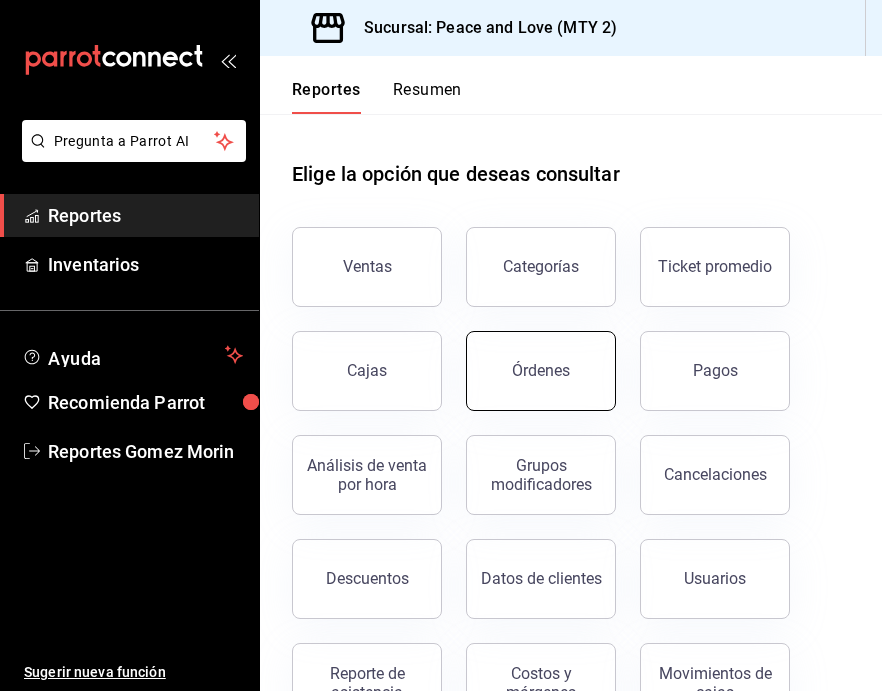 click on "Órdenes" at bounding box center (541, 371) 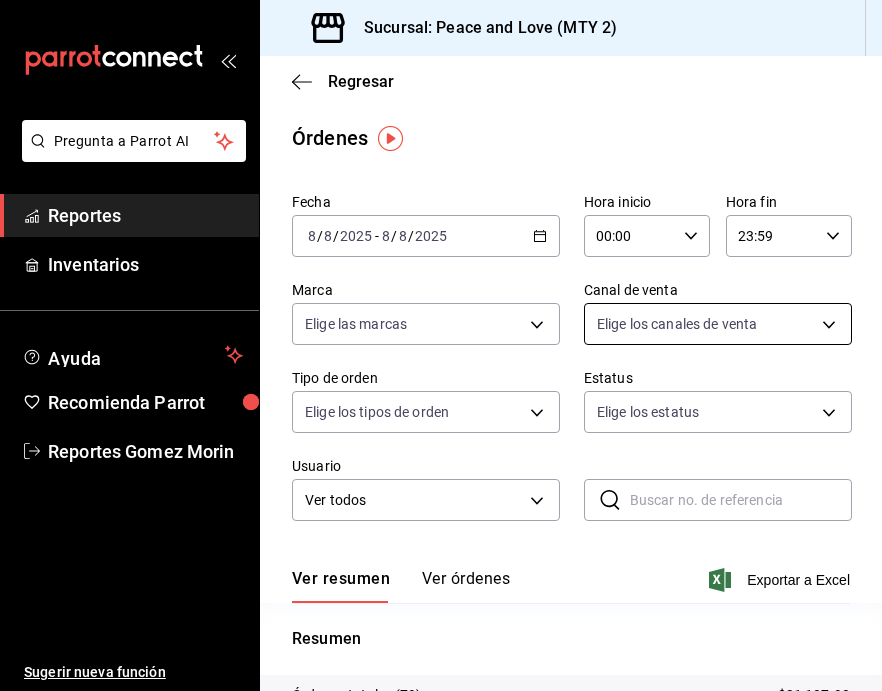 click on "Pregunta a Parrot AI Reportes   Inventarios   Ayuda Recomienda Parrot   Reportes Gomez Morin   Sugerir nueva función   Sucursal: Peace and Love (MTY 2) Regresar Órdenes Fecha [DATE] [DATE] - [DATE] [DATE] Hora inicio 00:00 Hora inicio Hora fin 23:59 Hora fin Marca Elige las marcas Canal de venta Elige los canales de venta Tipo de orden Elige los tipos de orden Estatus Elige los estatus Usuario Ver todos ALL ​ ​ Ver resumen Ver órdenes Exportar a Excel Resumen Órdenes totales (79) $21,187.90 Órdenes abiertas (0) $0.00 Órdenes cerradas (78) $21,187.90 Órdenes canceladas (1) $0.00 Órdenes negadas (0) $0.00 ¿Quieres ver el consumo promedio por orden y comensal? Ve al reporte de Ticket promedio Pregunta a Parrot AI Reportes   Inventarios   Ayuda Recomienda Parrot   Reportes Gomez Morin   Sugerir nueva función   GANA 1 MES GRATIS EN TU SUSCRIPCIÓN AQUÍ Ver video tutorial Ir a video Ver video tutorial Ir a video Visitar centro de ayuda (81) 2046 6363 soporte@parrotsoftware.io" at bounding box center (441, 345) 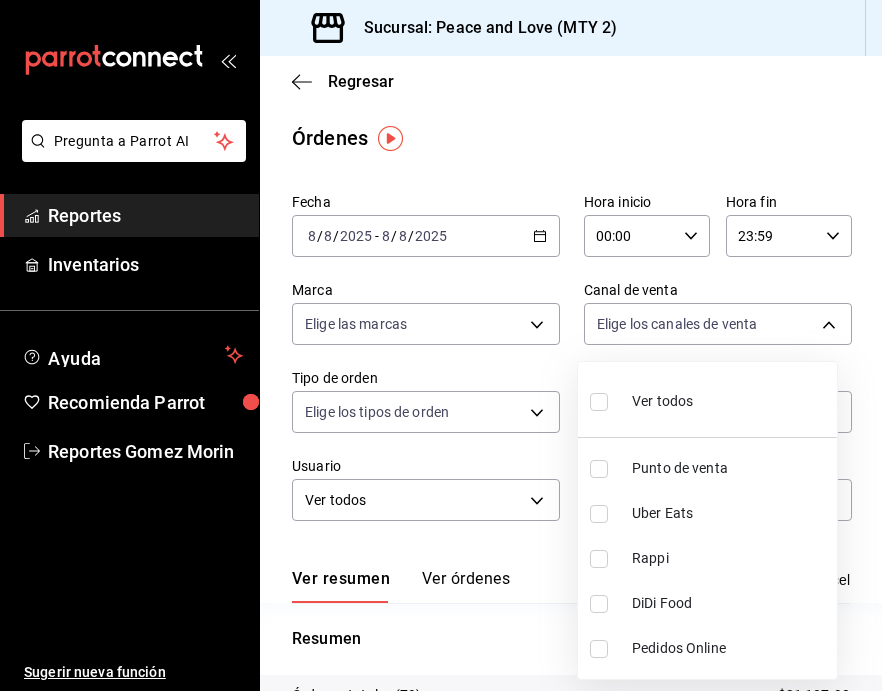 drag, startPoint x: 876, startPoint y: 400, endPoint x: 876, endPoint y: 447, distance: 47 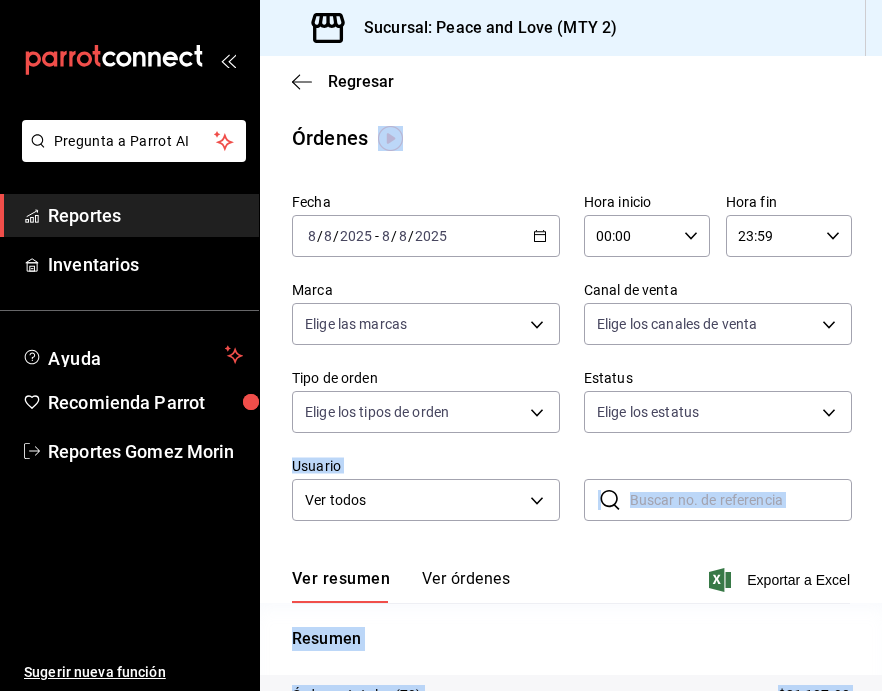 drag, startPoint x: 865, startPoint y: 417, endPoint x: 867, endPoint y: 439, distance: 22.090721 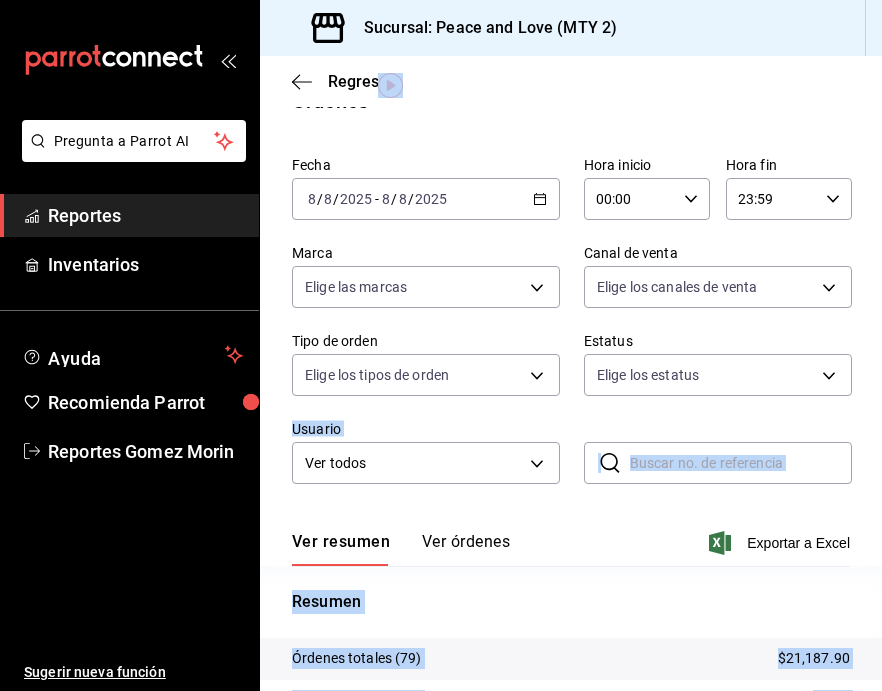 scroll, scrollTop: 61, scrollLeft: 0, axis: vertical 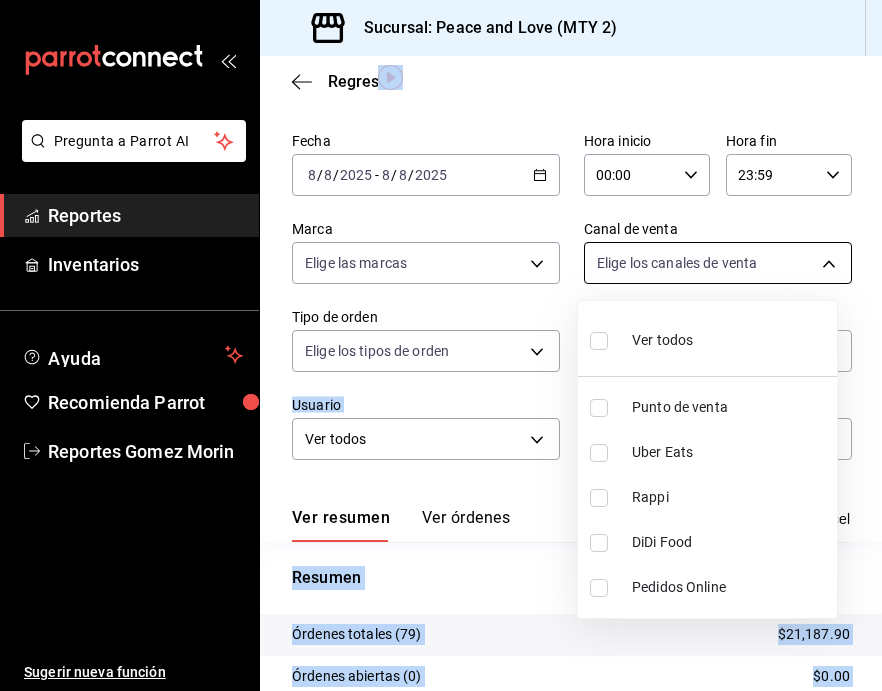 click on "Pregunta a Parrot AI Reportes   Inventarios   Ayuda Recomienda Parrot   Reportes Gomez Morin   Sugerir nueva función   Sucursal: Peace and Love (MTY 2) Regresar Órdenes Fecha [DATE] [DATE] - [DATE] [DATE] Hora inicio 00:00 Hora inicio Hora fin 23:59 Hora fin Marca Elige las marcas Canal de venta Elige los canales de venta Tipo de orden Elige los tipos de orden Estatus Elige los estatus Usuario Ver todos ALL ​ ​ Ver resumen Ver órdenes Exportar a Excel Resumen Órdenes totales (79) $21,187.90 Órdenes abiertas (0) $0.00 Órdenes cerradas (78) $21,187.90 Órdenes canceladas (1) $0.00 Órdenes negadas (0) $0.00 ¿Quieres ver el consumo promedio por orden y comensal? Ve al reporte de Ticket promedio Pregunta a Parrot AI Reportes   Inventarios   Ayuda Recomienda Parrot   Reportes Gomez Morin   Sugerir nueva función   GANA 1 MES GRATIS EN TU SUSCRIPCIÓN AQUÍ Ver video tutorial Ir a video Ver video tutorial Ir a video Visitar centro de ayuda (81) 2046 6363 soporte@parrotsoftware.io" at bounding box center (441, 345) 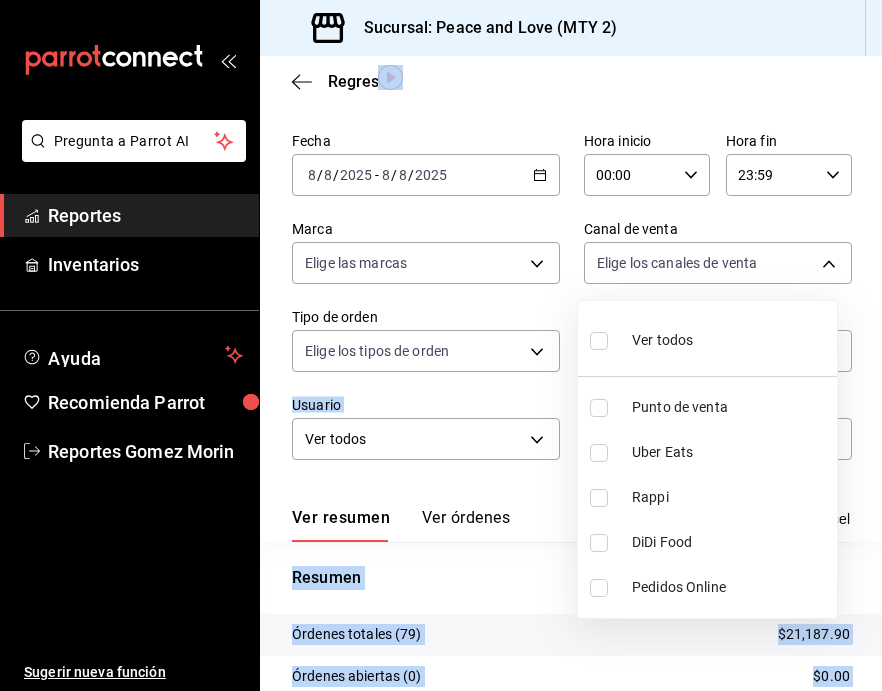 drag, startPoint x: 599, startPoint y: 450, endPoint x: 872, endPoint y: 374, distance: 283.38138 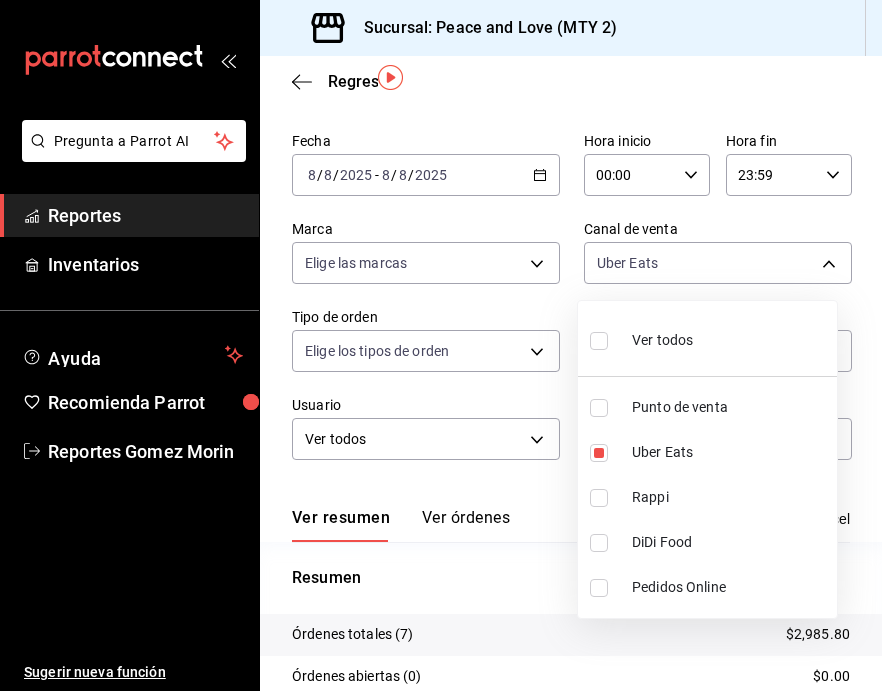 click at bounding box center (441, 345) 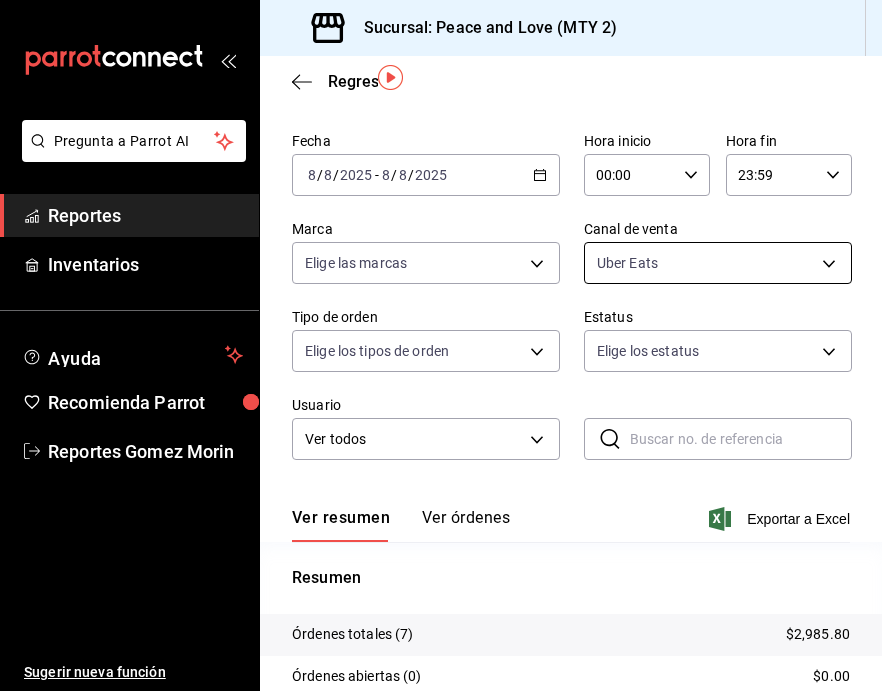 click on "Pregunta a Parrot AI Reportes   Inventarios   Ayuda Recomienda Parrot   Reportes Gomez Morin   Sugerir nueva función   Sucursal: Peace and Love (MTY 2) Regresar Órdenes Fecha [DATE] [DATE] - [DATE] [DATE] Hora inicio 00:00 Hora inicio Hora fin 23:59 Hora fin Marca Elige las marcas Canal de venta Uber Eats UBER_EATS Tipo de orden Elige los tipos de orden Estatus Elige los estatus Usuario Ver todos ALL ​ ​ Ver resumen Ver órdenes Exportar a Excel Resumen Órdenes totales (7) $2,985.80 Órdenes abiertas (0) $0.00 Órdenes cerradas (7) $2,985.80 Órdenes canceladas (0) $0.00 Órdenes negadas (0) $0.00 ¿Quieres ver el consumo promedio por orden y comensal? Ve al reporte de Ticket promedio Pregunta a Parrot AI Reportes   Inventarios   Ayuda Recomienda Parrot   Reportes Gomez Morin   Sugerir nueva función   GANA 1 MES GRATIS EN TU SUSCRIPCIÓN AQUÍ Ver video tutorial Ir a video Ver video tutorial Ir a video Visitar centro de ayuda (81) 2046 6363 soporte@parrotsoftware.io (81) 2046 6363" at bounding box center (441, 345) 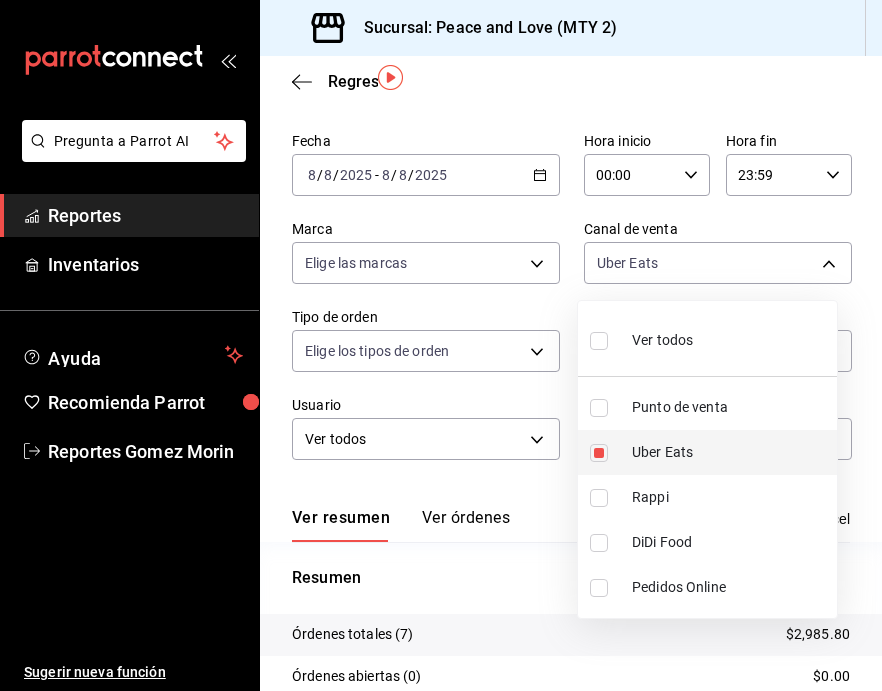 click at bounding box center [599, 453] 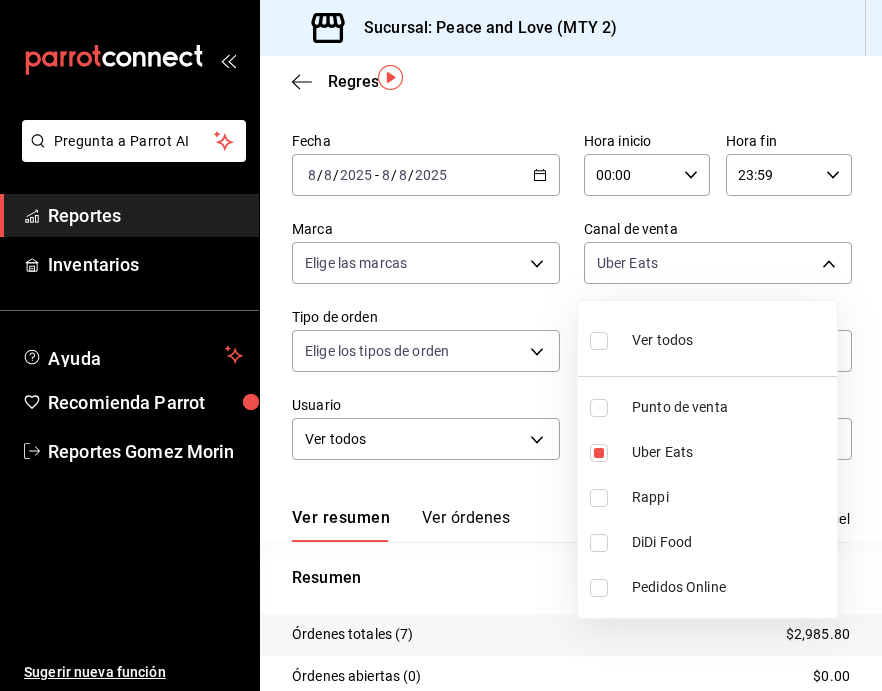 type 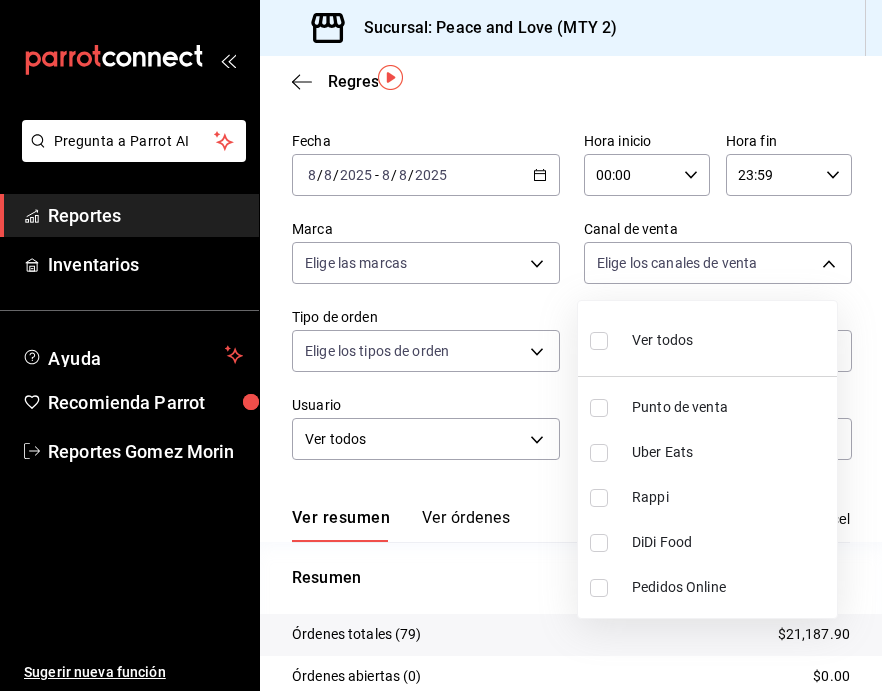 click at bounding box center [599, 498] 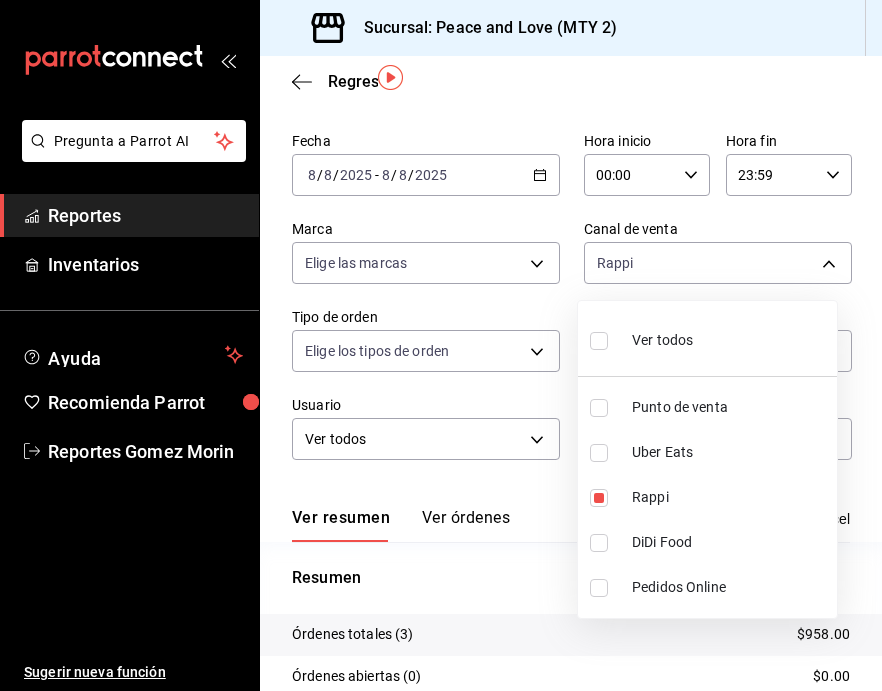 drag, startPoint x: 427, startPoint y: 224, endPoint x: 554, endPoint y: 255, distance: 130.72873 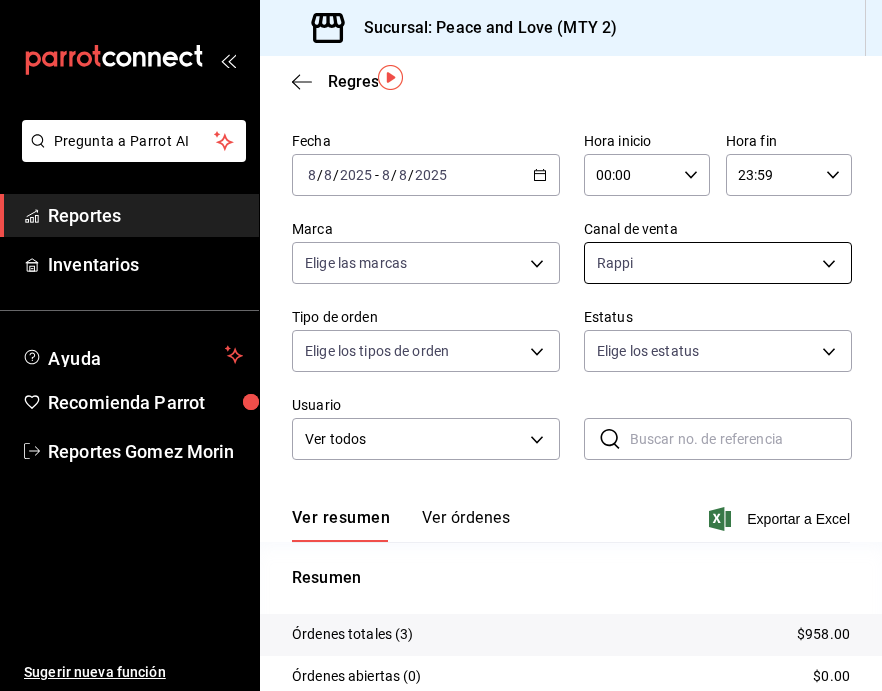 click on "Pregunta a Parrot AI Reportes   Inventarios   Ayuda Recomienda Parrot   Reportes Gomez Morin   Sugerir nueva función   Sucursal: Peace and Love (MTY 2) Regresar Pagos Fecha [DATE] [DATE] - [DATE] [DATE] Hora inicio 00:00 Hora inicio Hora fin 23:59 Hora fin Marca Elige las marcas Canal de venta Rappi RAPPI Tipo de orden Elige los tipos de orden Estatus Elige los estatus Usuario Ver todos ALL ​ ​ Ver resumen Ver órdenes Exportar a Excel Resumen Órdenes totales (3) $958.00 Órdenes abiertas (0) $0.00 Órdenes cerradas (3) $958.00 Órdenes canceladas (0) $0.00 Órdenes negadas (0) $0.00 ¿Quieres ver el consumo promedio por orden y comensal? Ve al reporte de Ticket promedio Pregunta a Parrot AI Reportes   Inventarios   Ayuda Recomienda Parrot   Reportes Gomez Morin   Sugerir nueva función   GANA 1 MES GRATIS EN TU SUSCRIPCIÓN AQUÍ Ver video tutorial Ir a video Ver video tutorial Ir a video Visitar centro de ayuda (81) 2046 6363 soporte@parrotsoftware.io Visitar centro de ayuda" at bounding box center [441, 345] 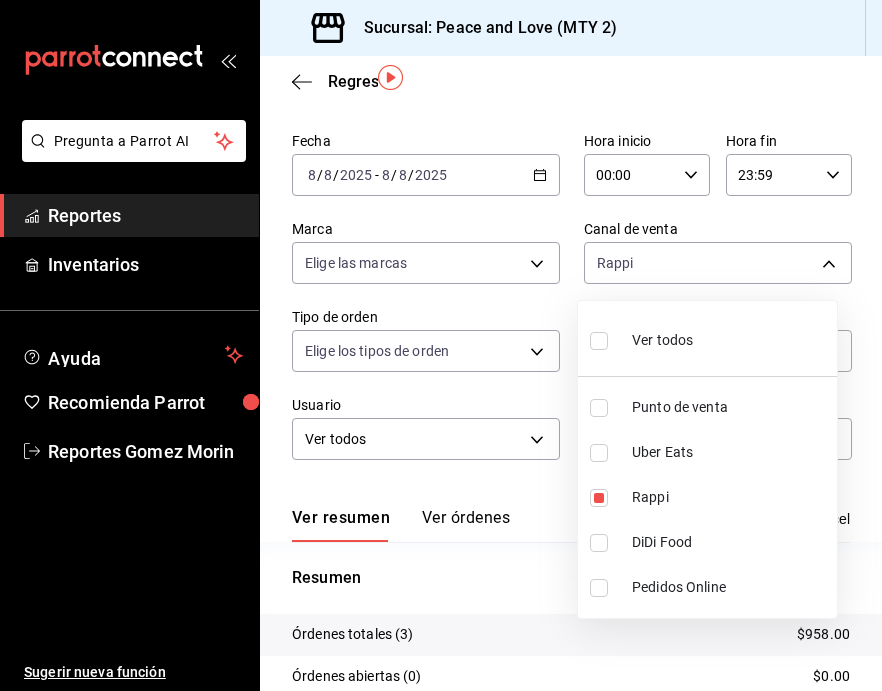 click on "Uber Eats" at bounding box center (707, 452) 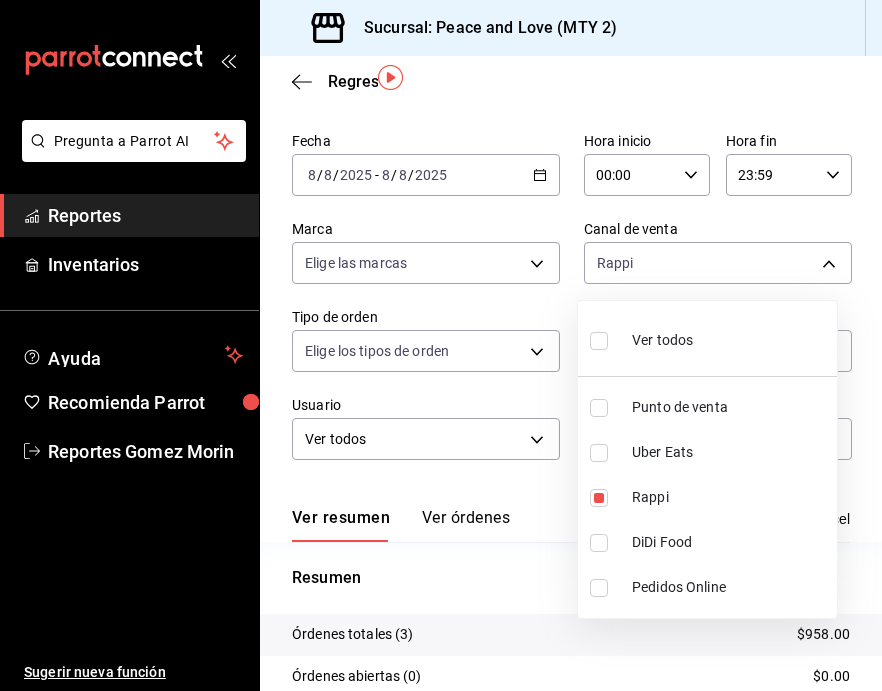 checkbox on "true" 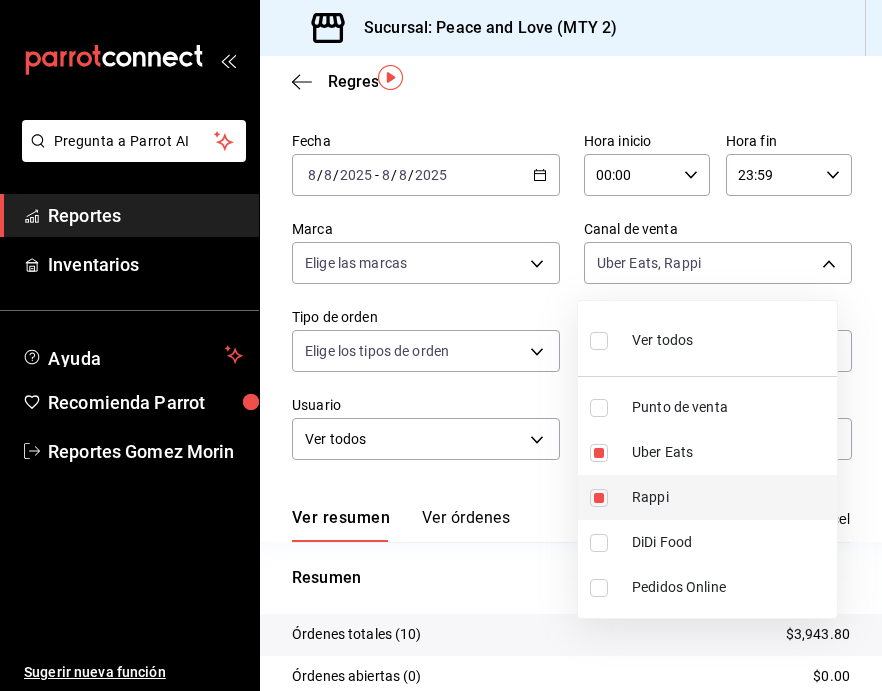 click at bounding box center [599, 498] 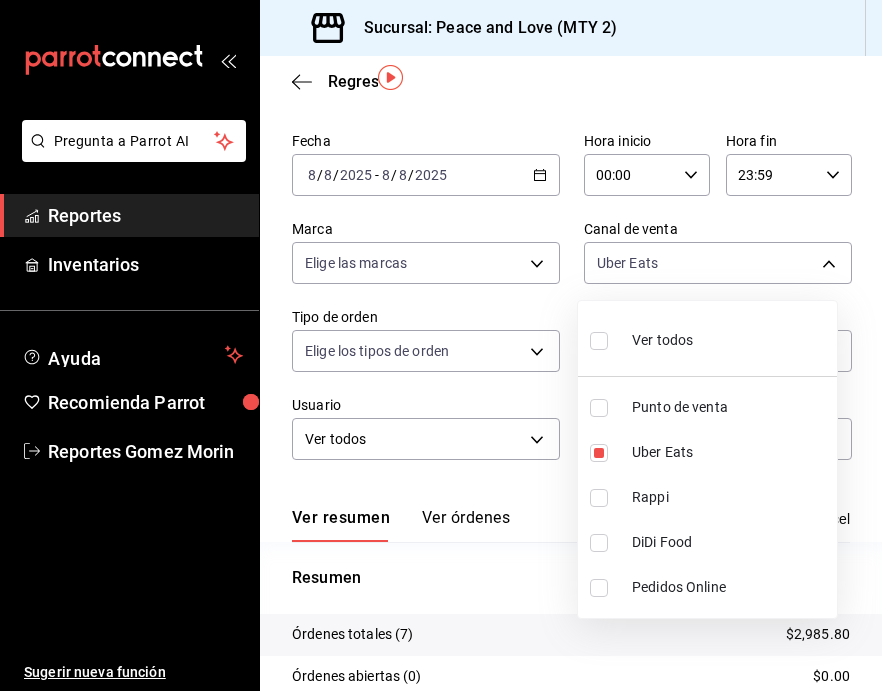 click at bounding box center [441, 345] 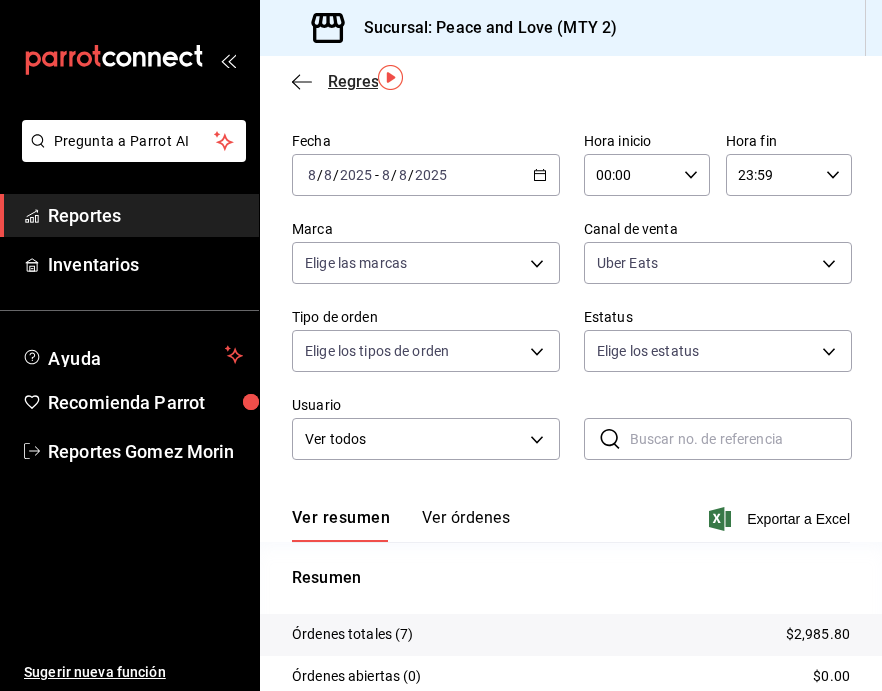 click on "Regresar" at bounding box center (343, 81) 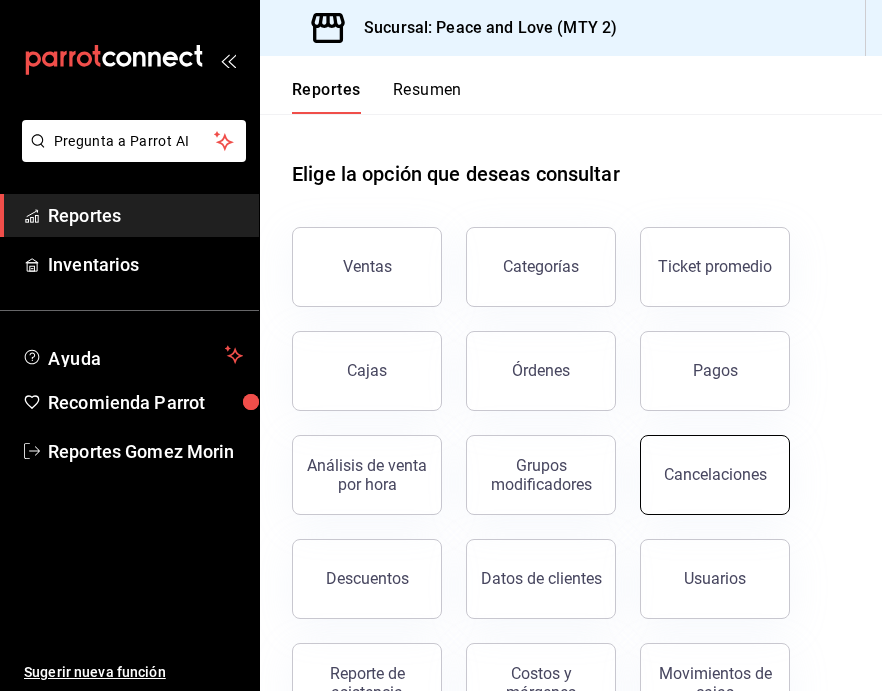 click on "Cancelaciones" at bounding box center (715, 475) 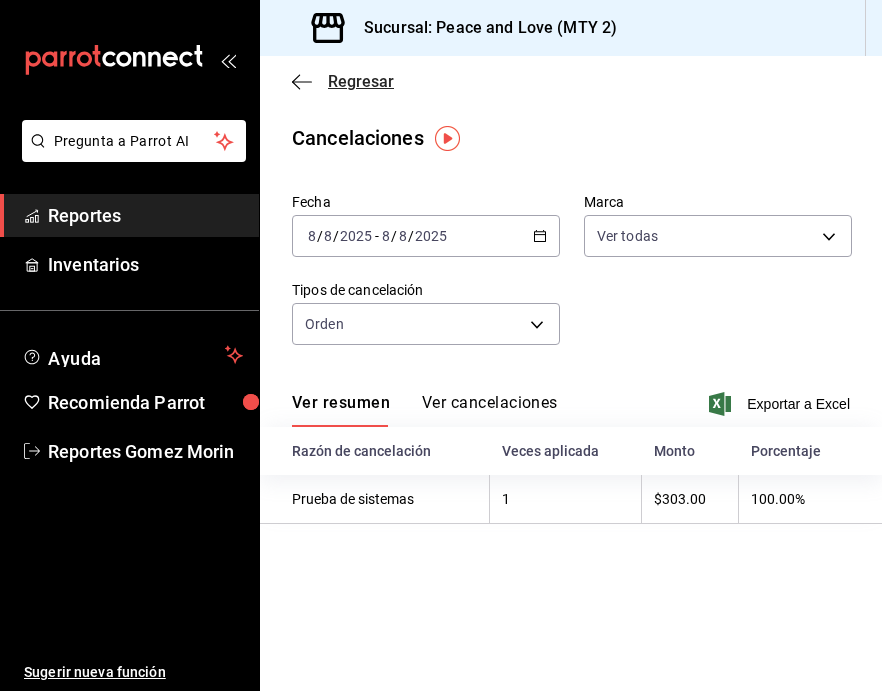 click on "Regresar" at bounding box center (361, 81) 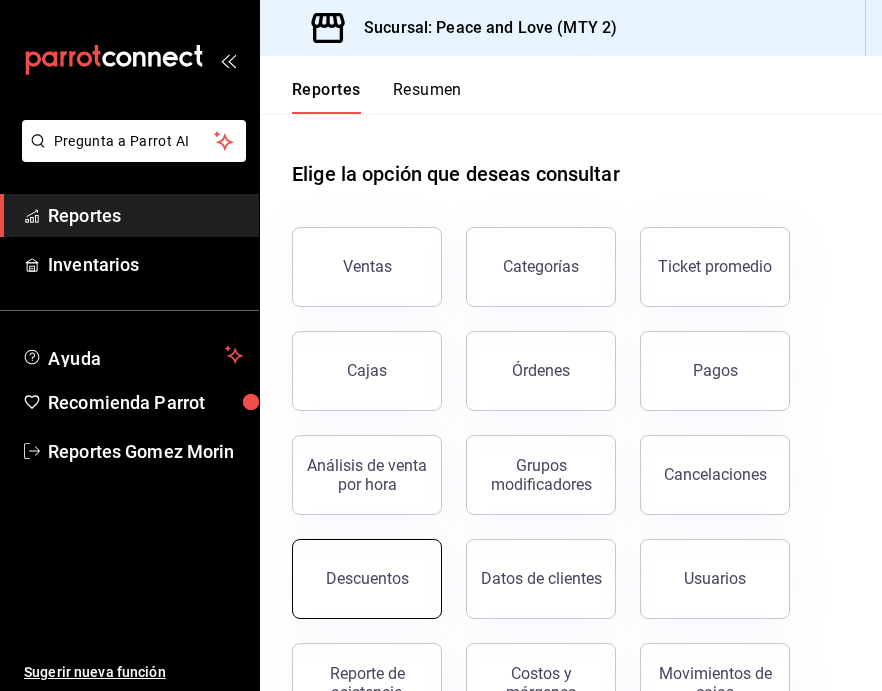 click on "Descuentos" at bounding box center [367, 579] 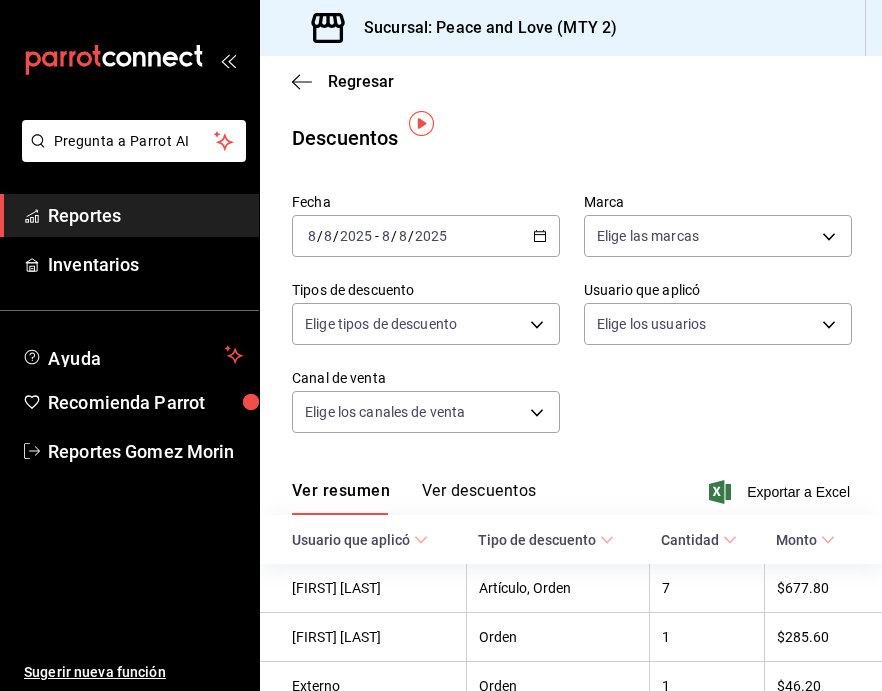 scroll, scrollTop: 89, scrollLeft: 0, axis: vertical 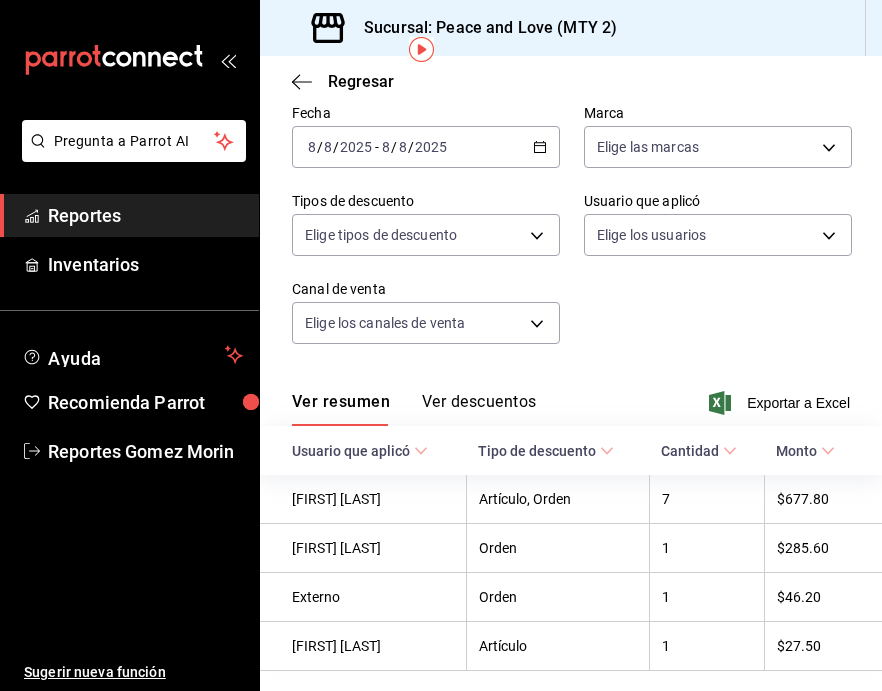 drag, startPoint x: 860, startPoint y: 442, endPoint x: 852, endPoint y: 460, distance: 19.697716 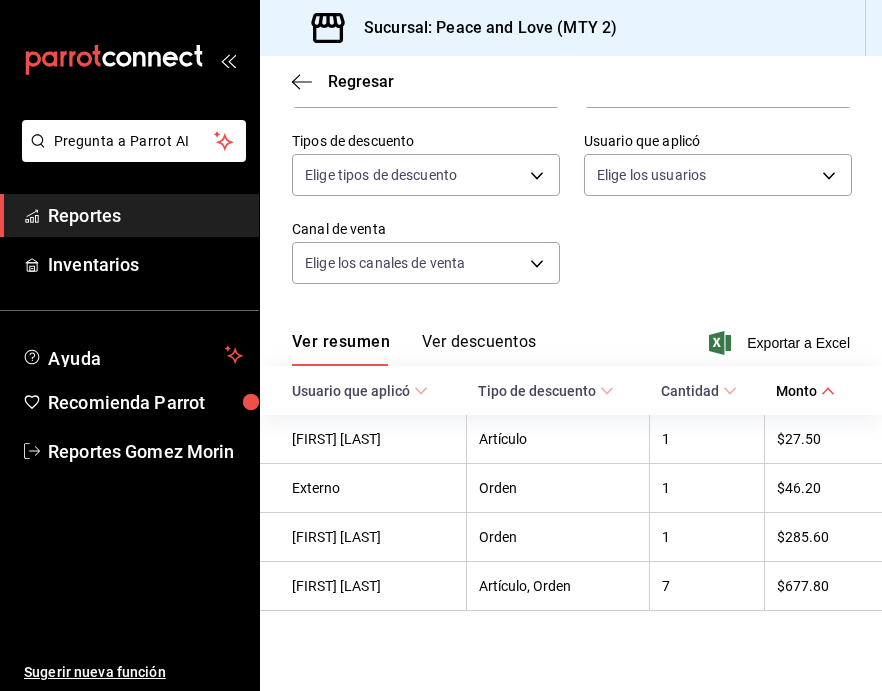scroll, scrollTop: 154, scrollLeft: 0, axis: vertical 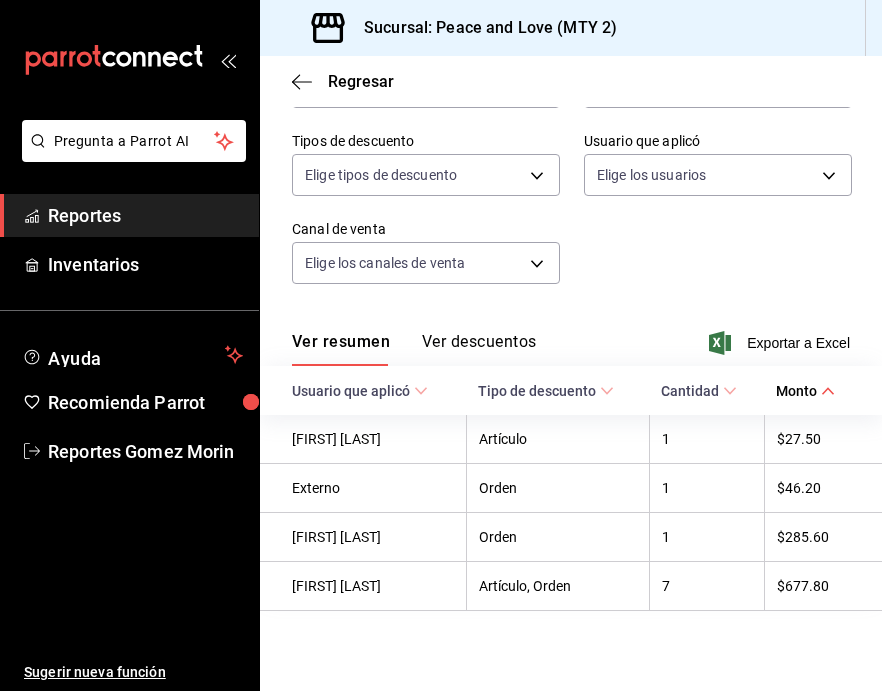 click on "Regresar Descuentos Fecha [DATE] [DATE] - [DATE] [DATE] Marca Elige las marcas Tipos de descuento Elige tipos de descuento Usuario que aplicó Elige los usuarios Canal de venta Elige los canales de venta Ver resumen Ver descuentos Exportar a Excel Usuario que aplicó Tipo de descuento Cantidad Monto Diego Salan Artículo 1 $27.50 Externo Orden 1 $46.20 Cielo Ayala García Orden 1 $285.60 Kennia Sarahy Renovato Torres Artículo, Orden 7 $677.80" at bounding box center [571, 299] 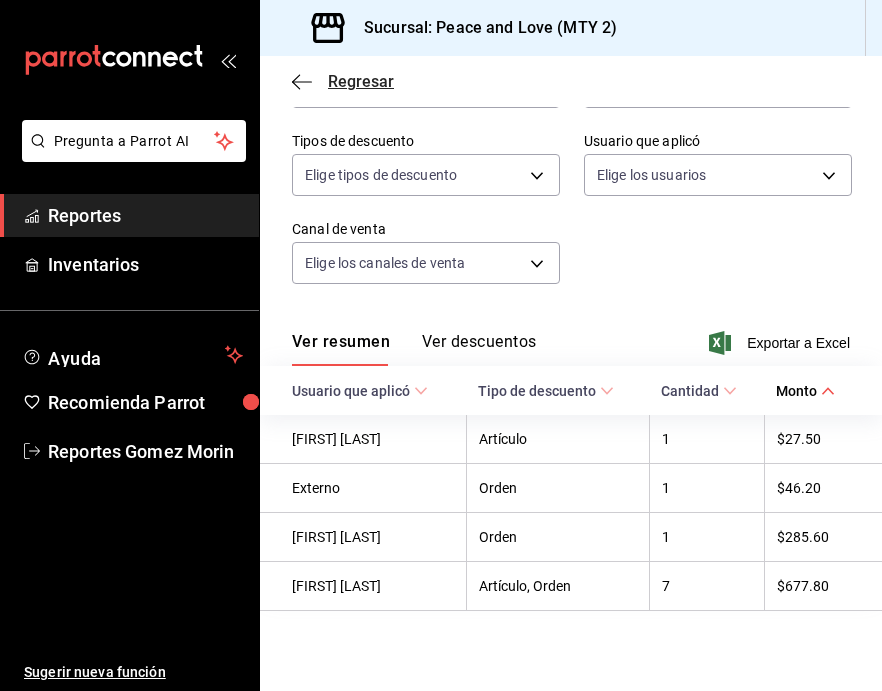click on "Regresar" at bounding box center [361, 81] 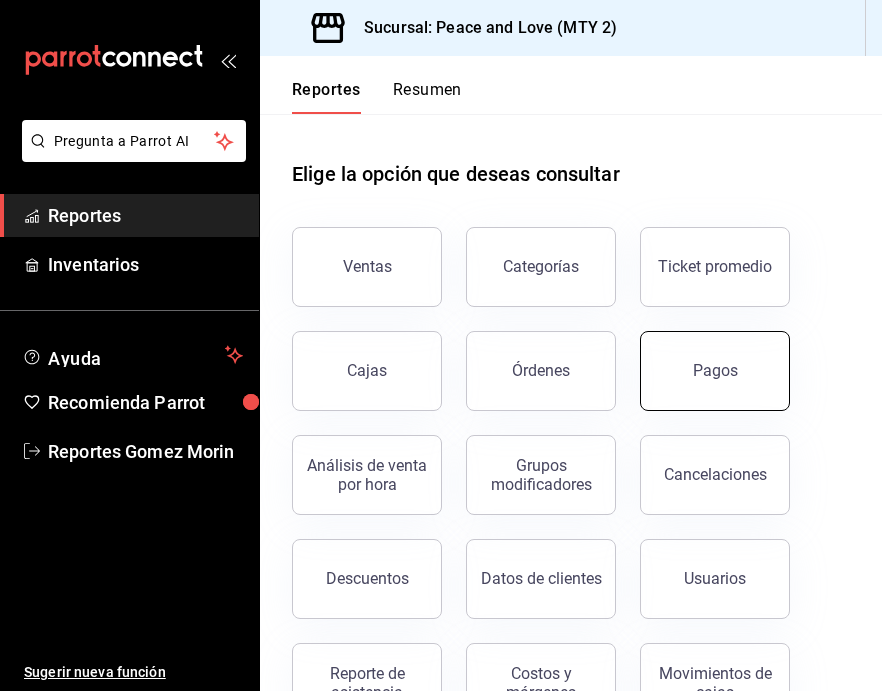 click on "Pagos" at bounding box center (715, 371) 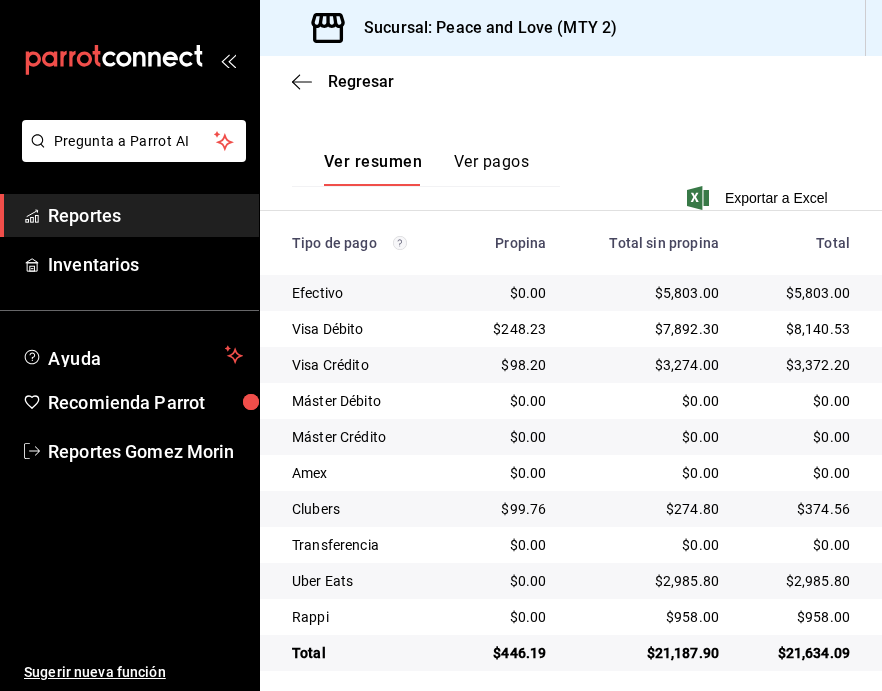 scroll, scrollTop: 463, scrollLeft: 0, axis: vertical 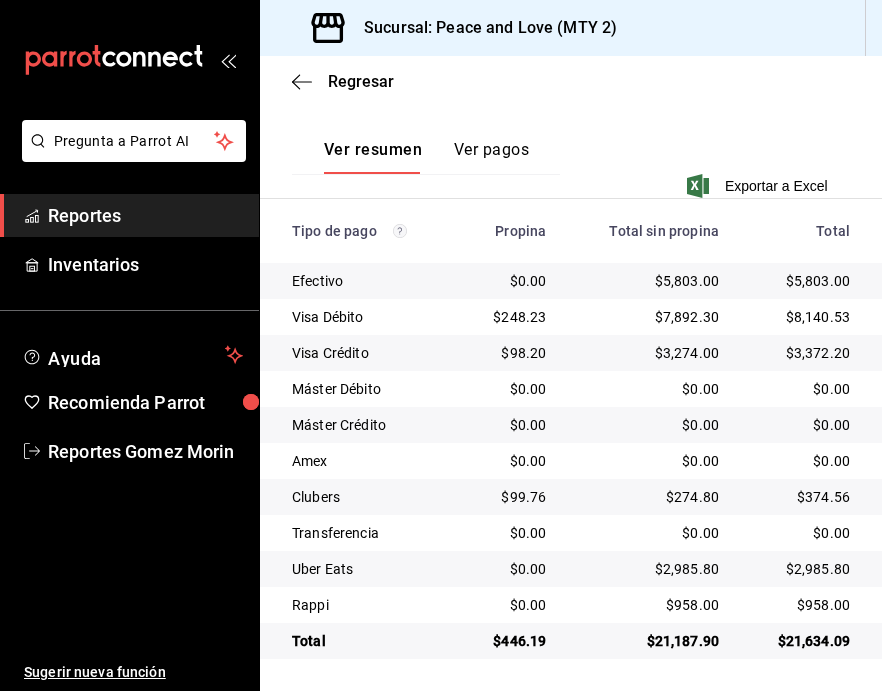 click on "$446.19" at bounding box center [511, 641] 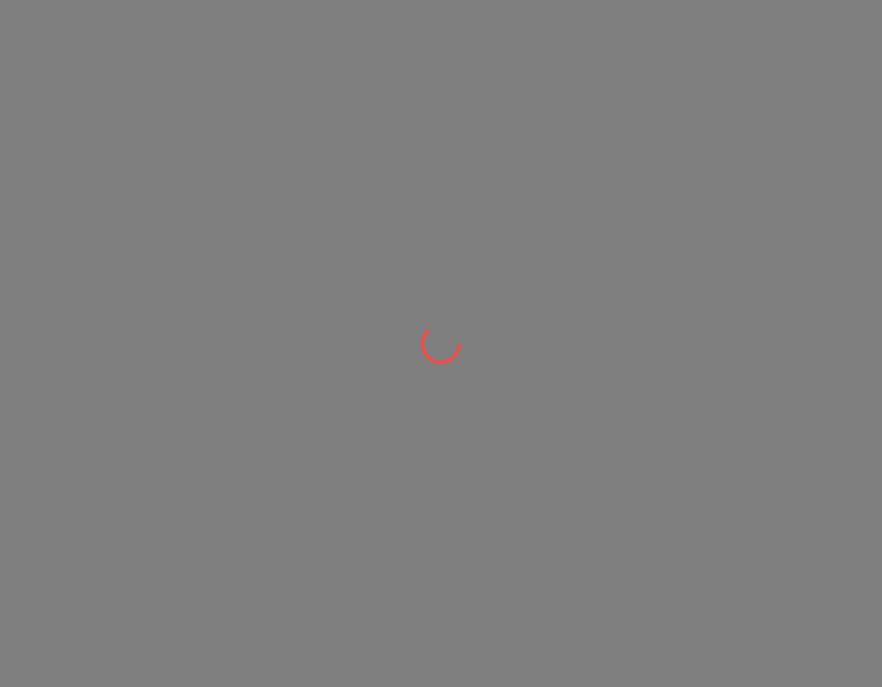 scroll, scrollTop: 0, scrollLeft: 0, axis: both 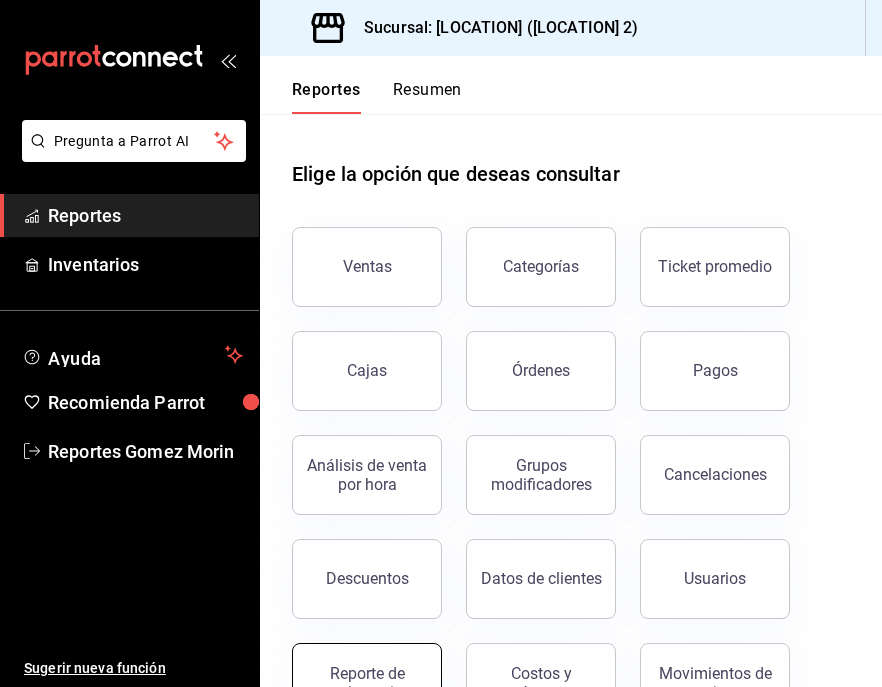 click on "Reporte de asistencia" at bounding box center (367, 683) 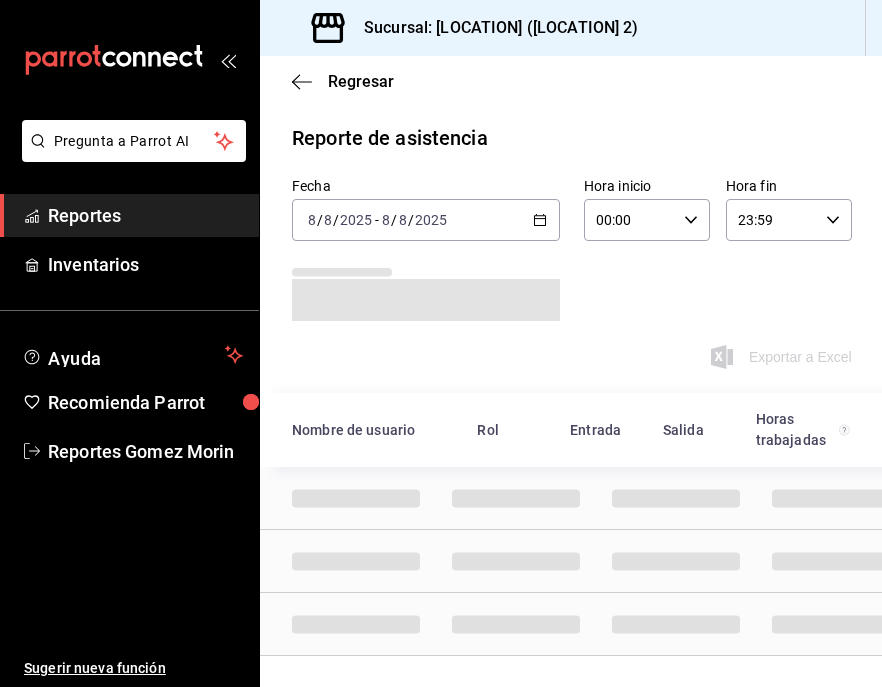 scroll, scrollTop: 14, scrollLeft: 0, axis: vertical 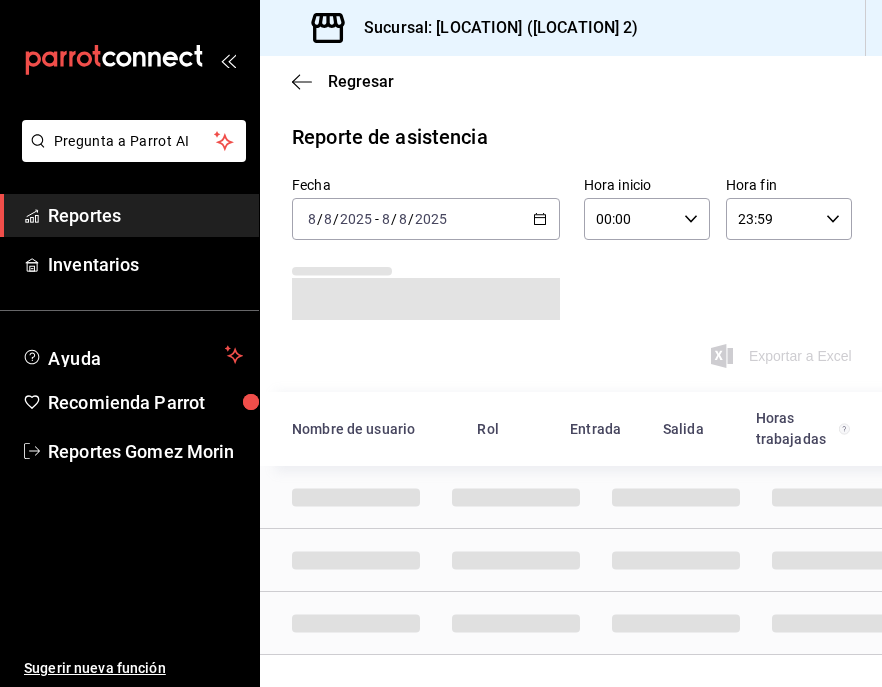 click on "Fecha 2025-08-08 8 / 8 / 2025 - 2025-08-08 8 / 8 / 2025 Hora inicio 00:00 Hora inicio Hora fin 23:59 Hora fin Exportar a Excel" at bounding box center [571, 284] 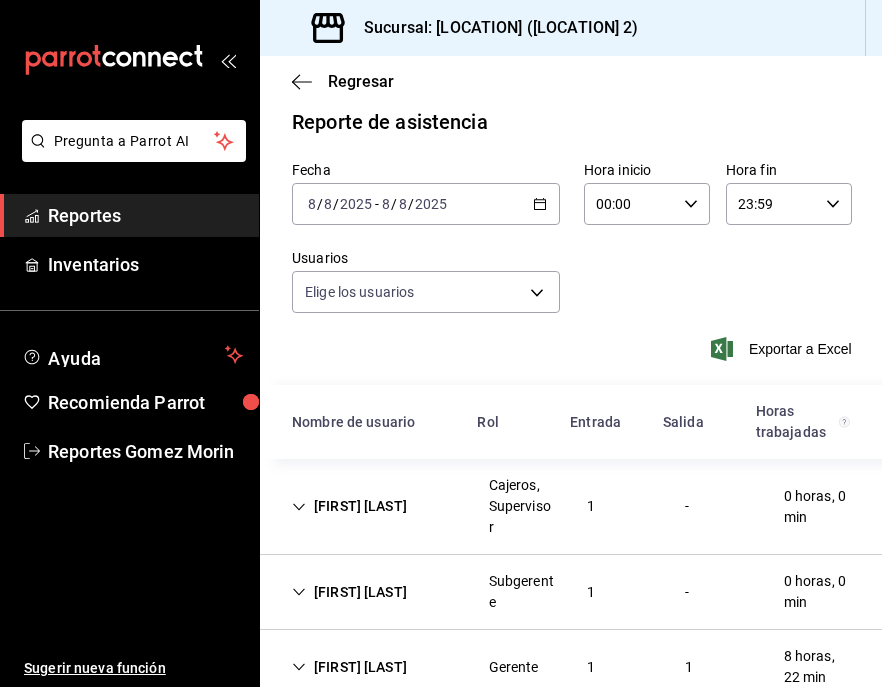 type on "df716115-a66c-409e-928d-ee082c8a1897,7ad74d14-eb0f-4077-9c12-ec4012b952b2,6a0dd131-c6d2-4b5f-a35c-e9adf621708a,1f84a236-6ccd-4bb1-b9f4-b365f335f191,06840eff-b985-4350-8116-8af696696efc,48a07c0d-3056-4a22-a729-4ac45dc836c7,2f6fe9be-c78f-4c3b-bc43-050124b45af6,a1ed55fd-540e-4330-ab79-7b9df08facf3,6d0cb546-87b7-43d4-99b4-79ca2aea577d,7642b514-2152-4ce8-acdd-897e94d0423b,0f9859b4-dea4-4f44-baff-69514fab2e52,f788327a-f849-49f7-a5b6-643c1d0ec857,2fcc5639-81aa-45e3-a38e-68c3544e6c28,559dc7f9-b1bb-448b-b529-aed83d7c2bc5,99f427d3-ab5a-4a11-a482-78e0d6817182,c90ab9c1-fece-43a7-a7ef-de0744d57f46,12fd4566-9e1f-492d-b85a-6d3dd63c983a,2228830d-dbc6-4e1c-8701-fec1c8ff9a6b,37223f2d-c86c-4df8-9fd6-86413c7ee9d6,270aeae9-2a87-42d8-bb1f-aefd26ef45c5,c382efdb-bb95-47f8-8dce-9bab0d7d5680,bde9e7fd-e63b-479a-9e95-5230b17dd661,a44dfb38-8a18-48cd-8ad2-81b22b106872,cda717a5-f1e0-455b-826c-83b61a714de0,99b9a752-f622-4ef2-bfa5-fd62cddadce1,25d1c222-bcf1-4a2f-9ad6-363745e809d0,263df418-d7ea-441d-8e38-cead46f19b18,30d72387-9d63-4861-a58..." 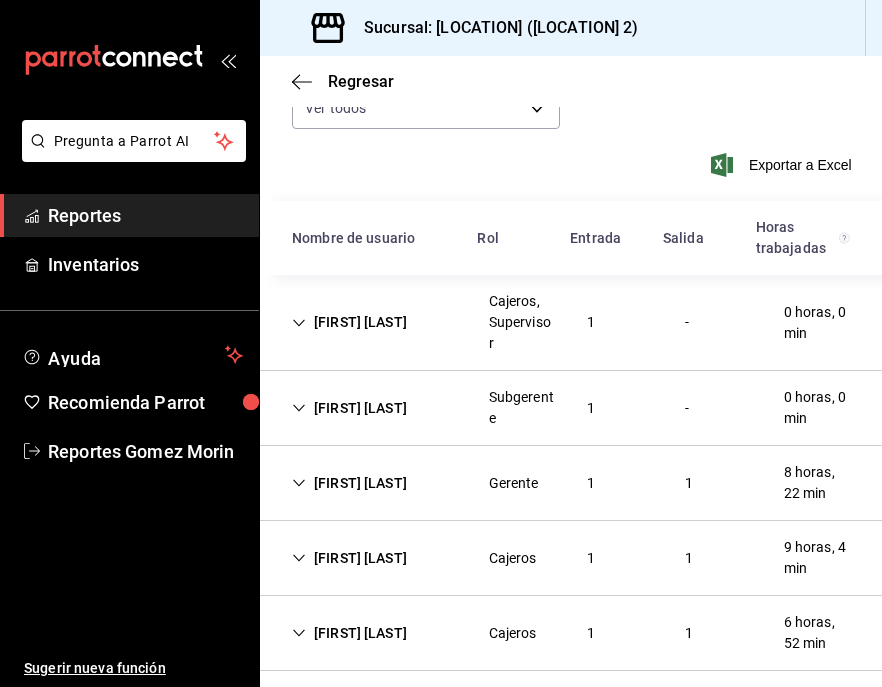 scroll, scrollTop: 291, scrollLeft: 0, axis: vertical 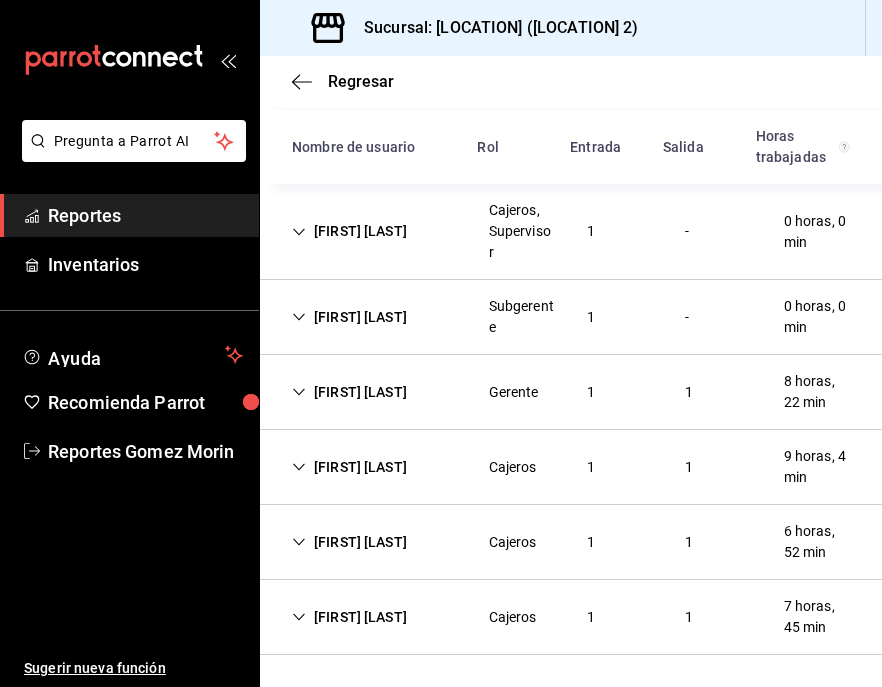 click on "Kennia Sarahy Renovato Torres Cajeros 1 1 9 horas, 4 min" at bounding box center (571, 467) 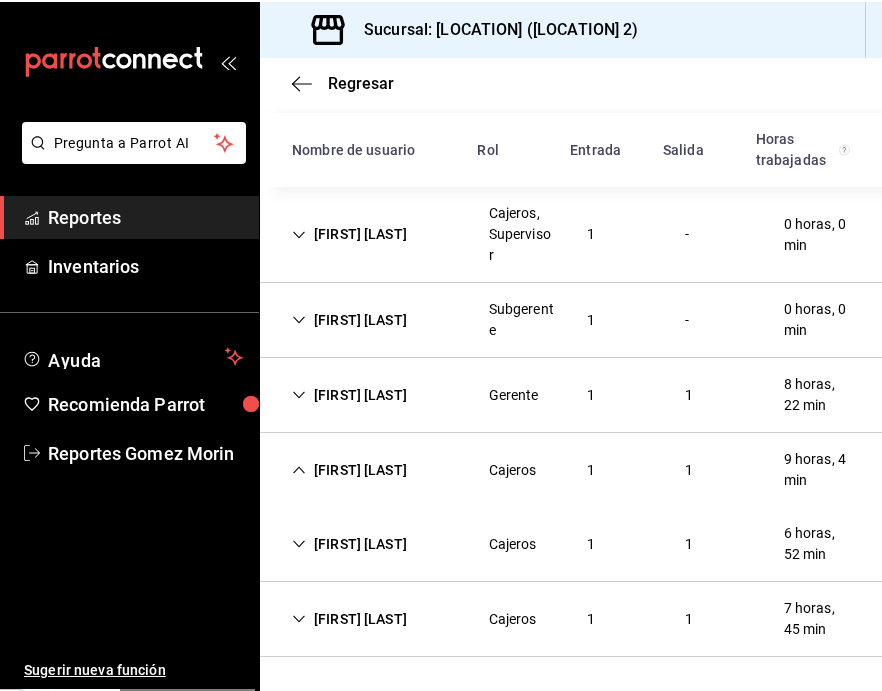 scroll, scrollTop: 291, scrollLeft: 0, axis: vertical 